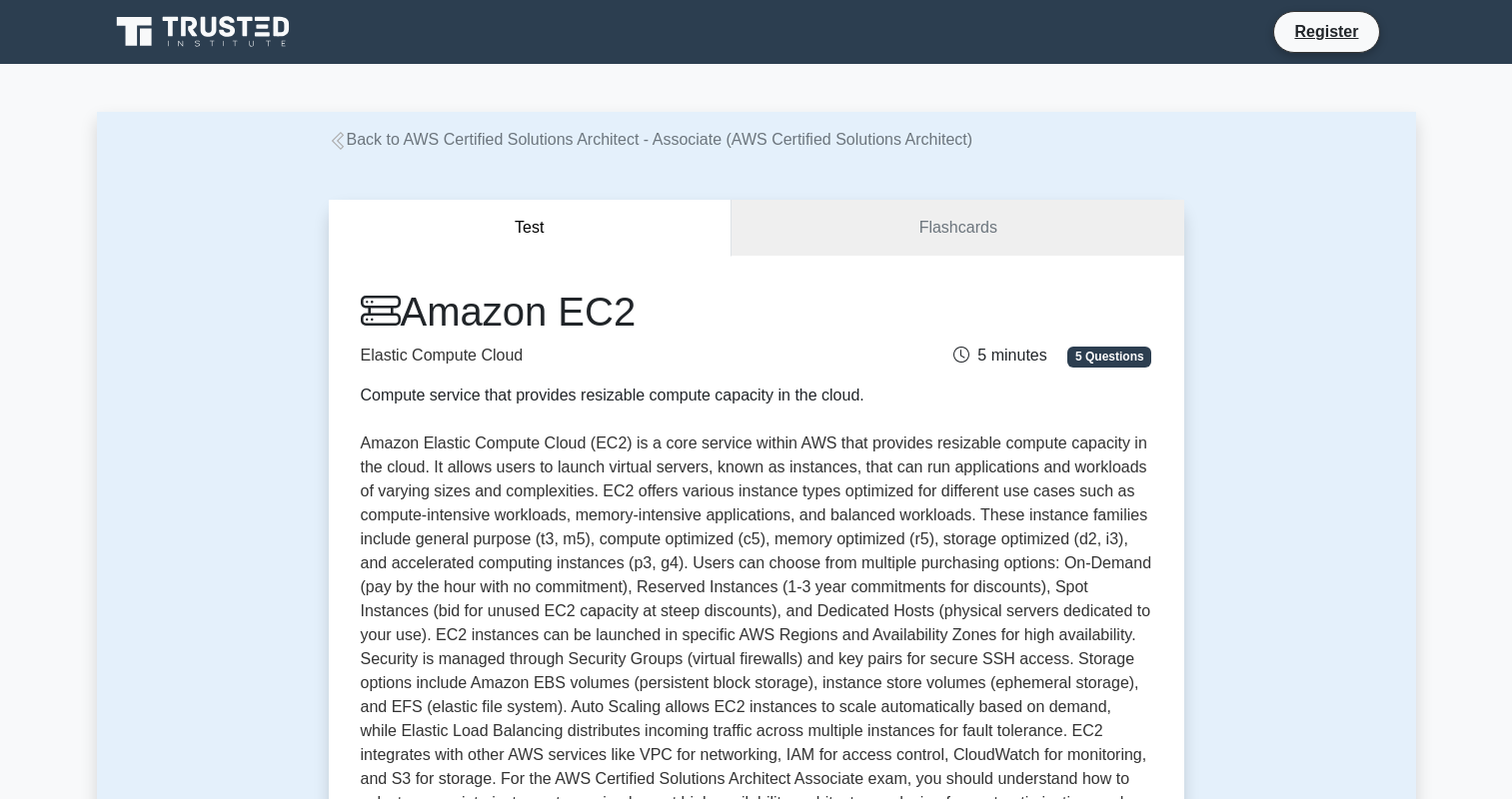 scroll, scrollTop: 0, scrollLeft: 0, axis: both 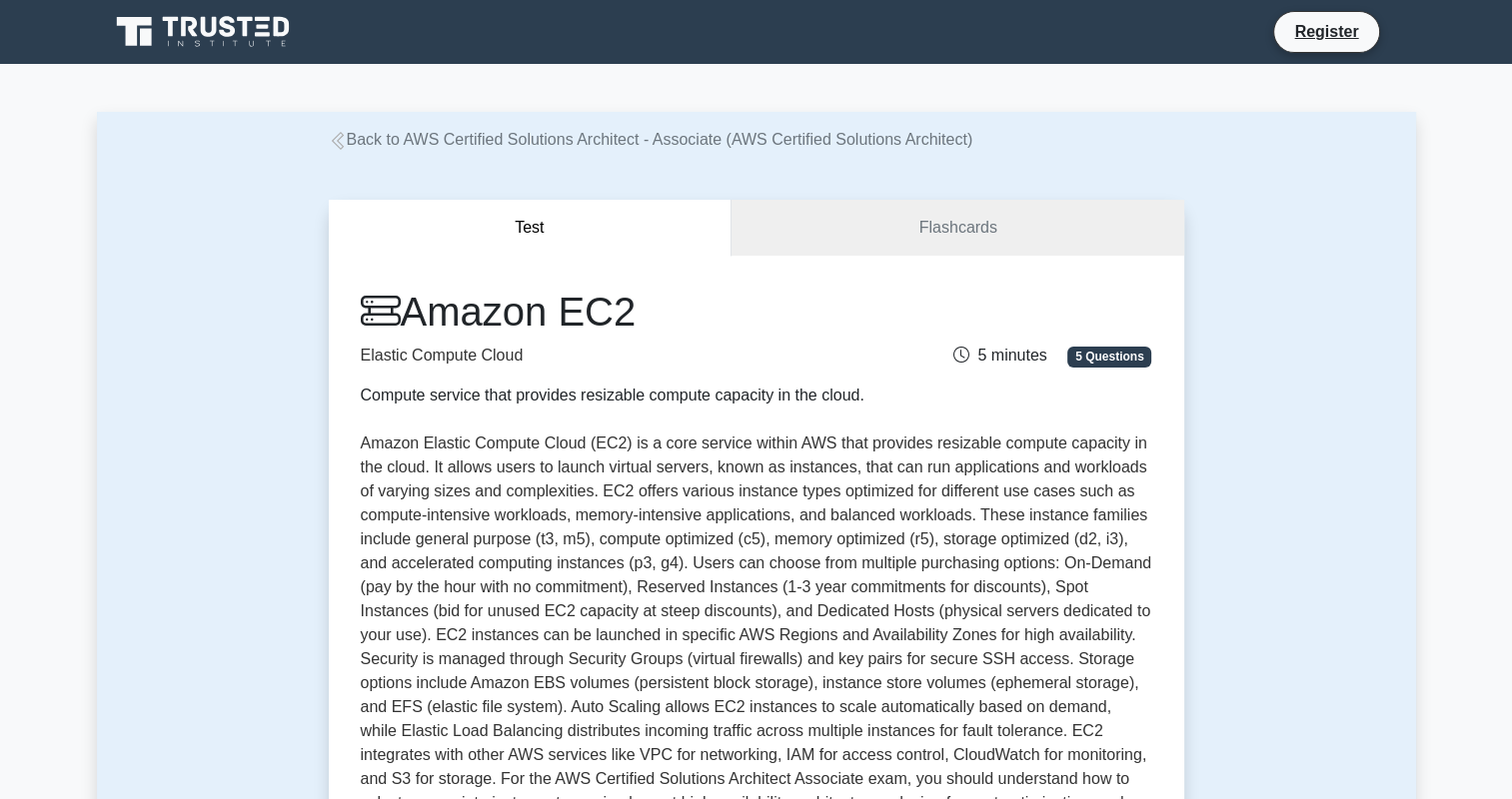 click on "Back to AWS Certified Solutions Architect - Associate (AWS Certified Solutions Architect)" at bounding box center (651, 139) 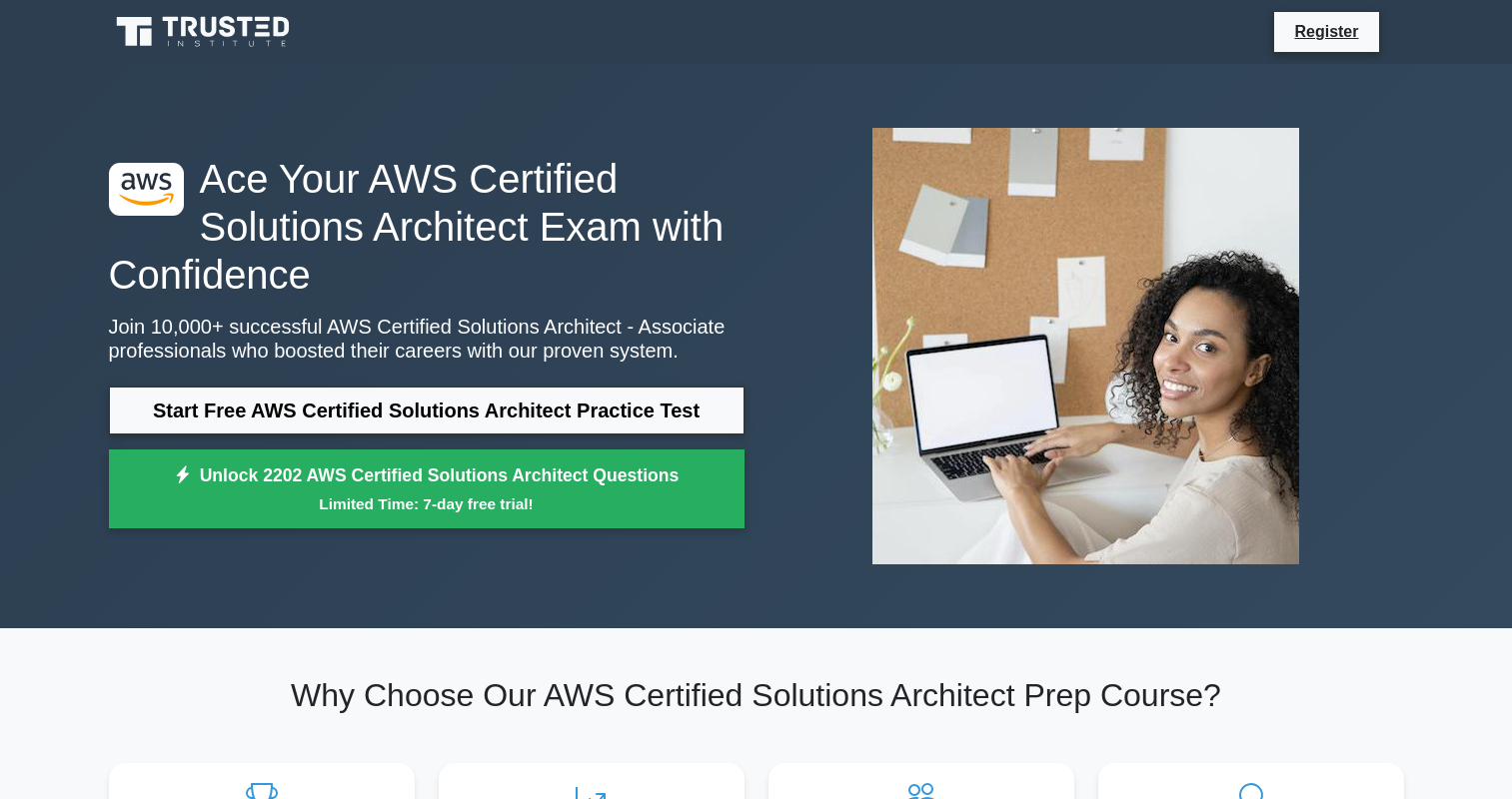 scroll, scrollTop: 0, scrollLeft: 0, axis: both 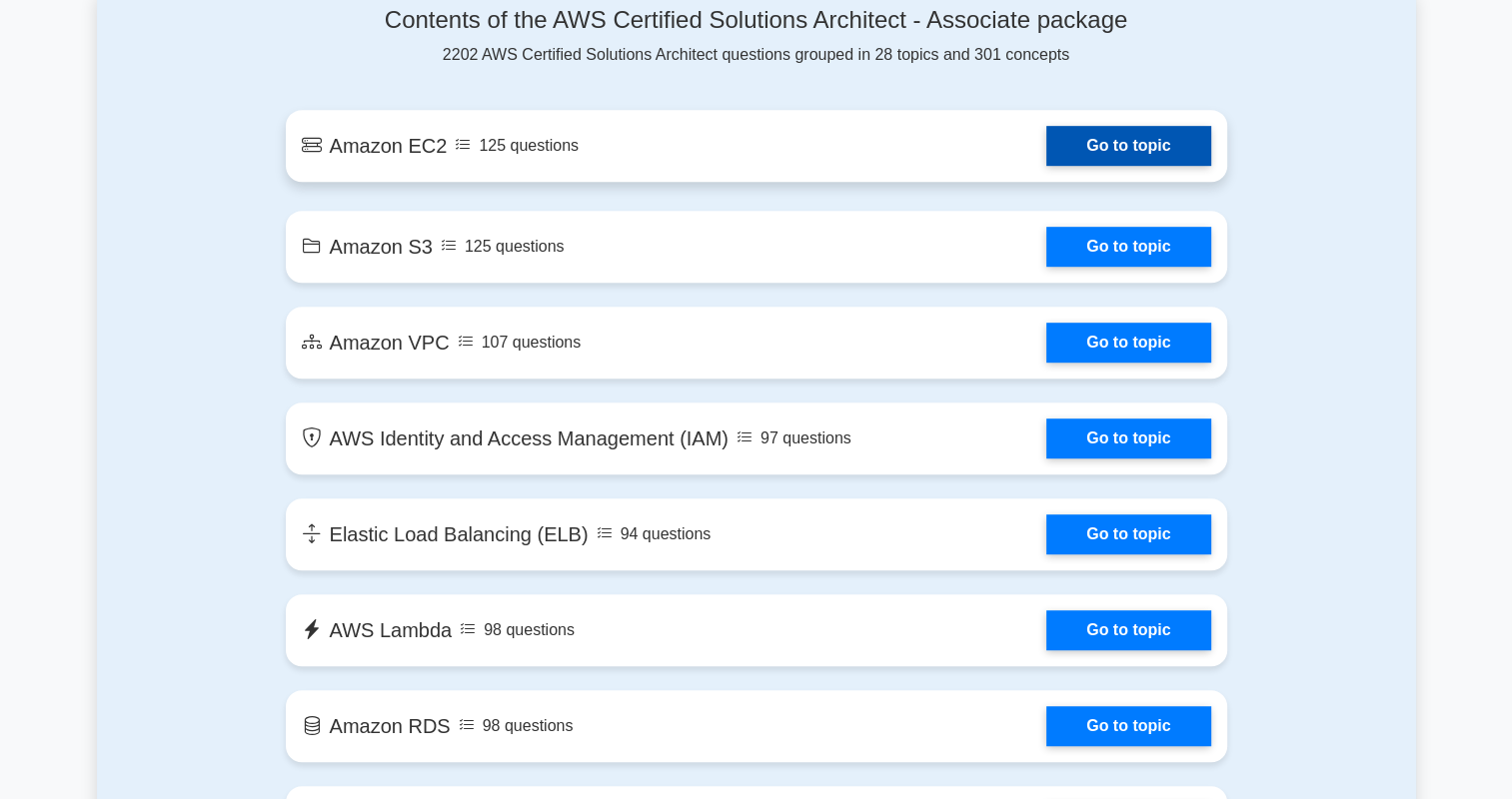 click on "Go to topic" at bounding box center [1128, 146] 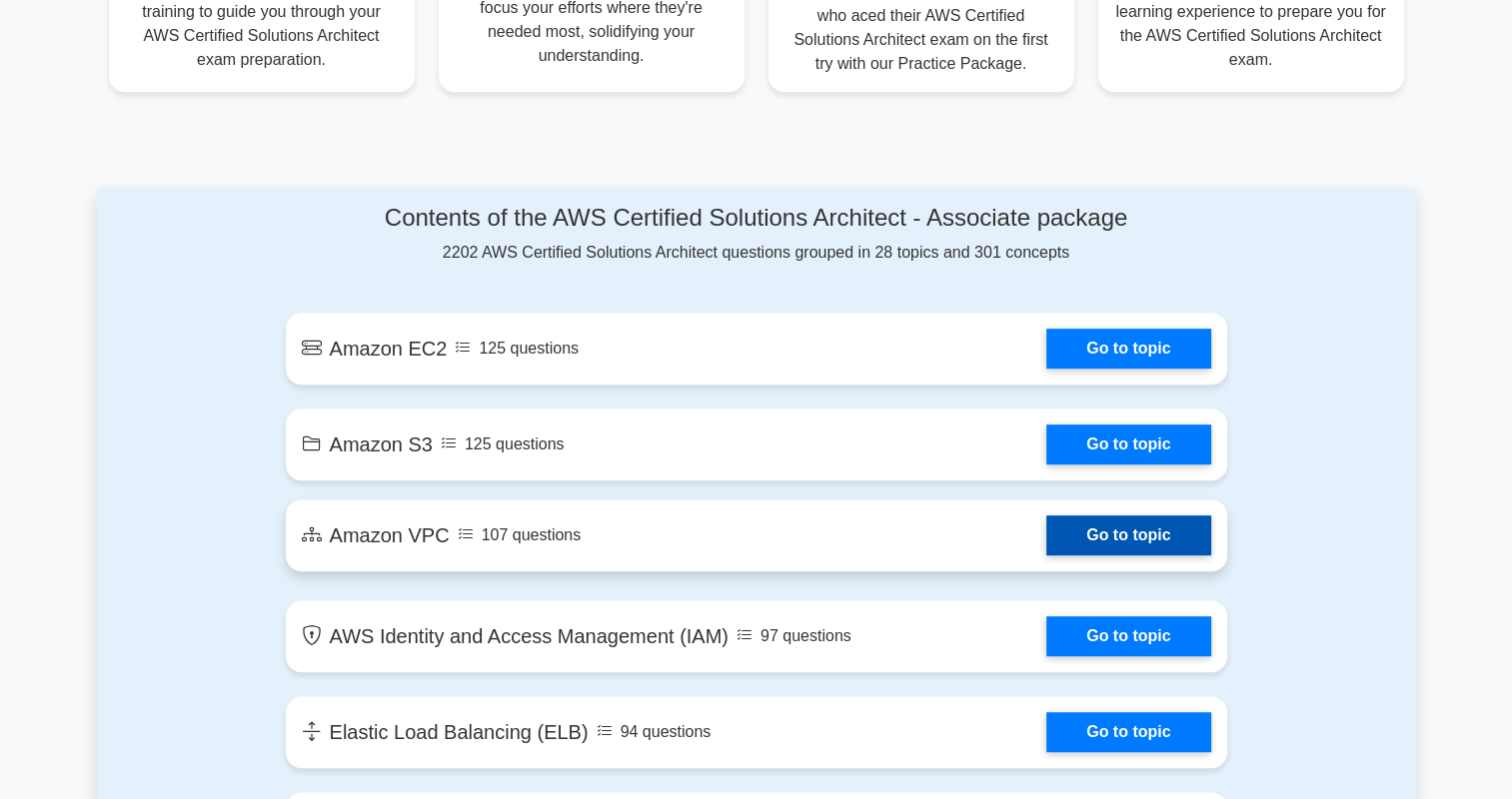 scroll, scrollTop: 843, scrollLeft: 0, axis: vertical 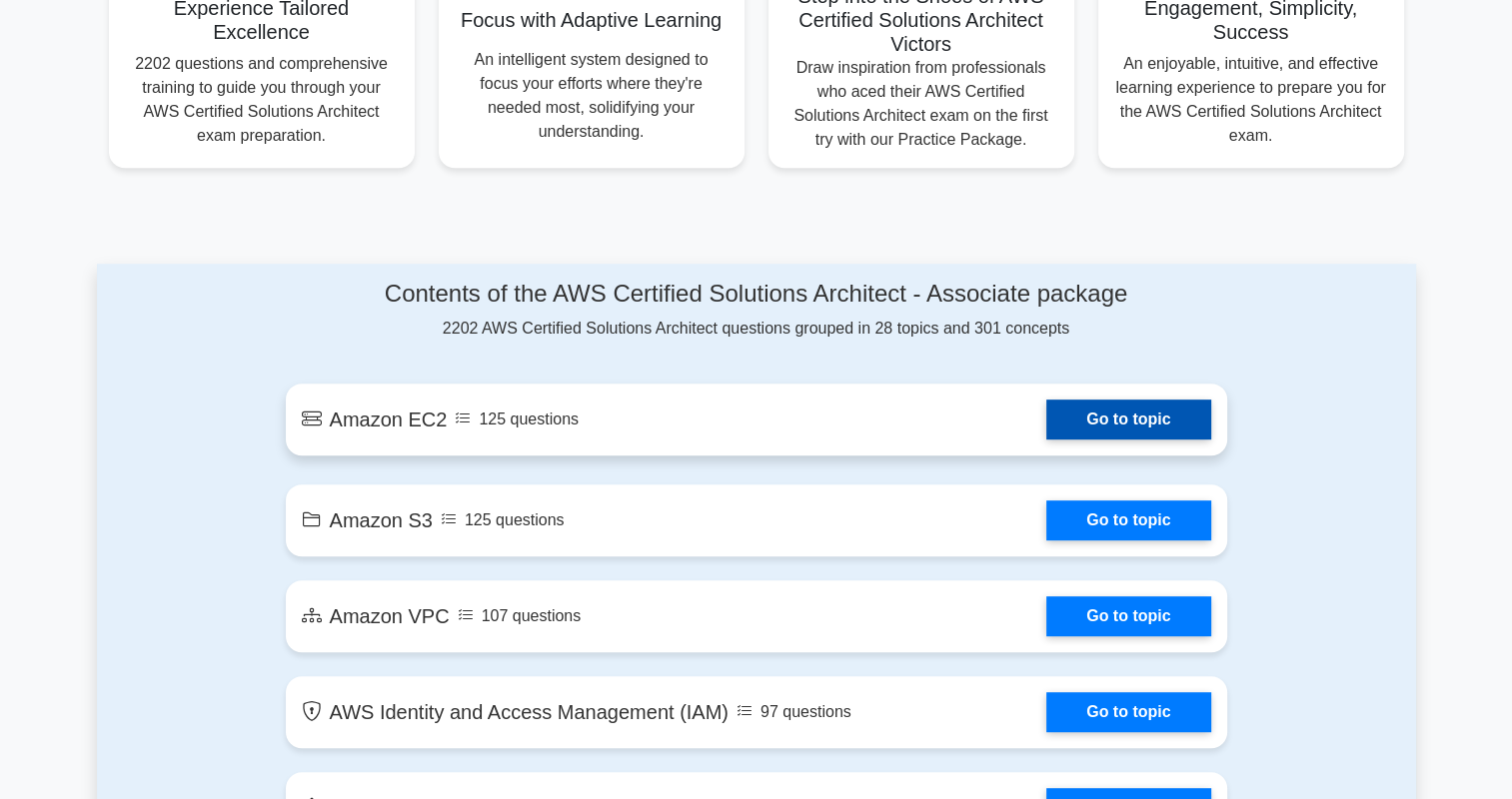click on "Go to topic" at bounding box center [1128, 419] 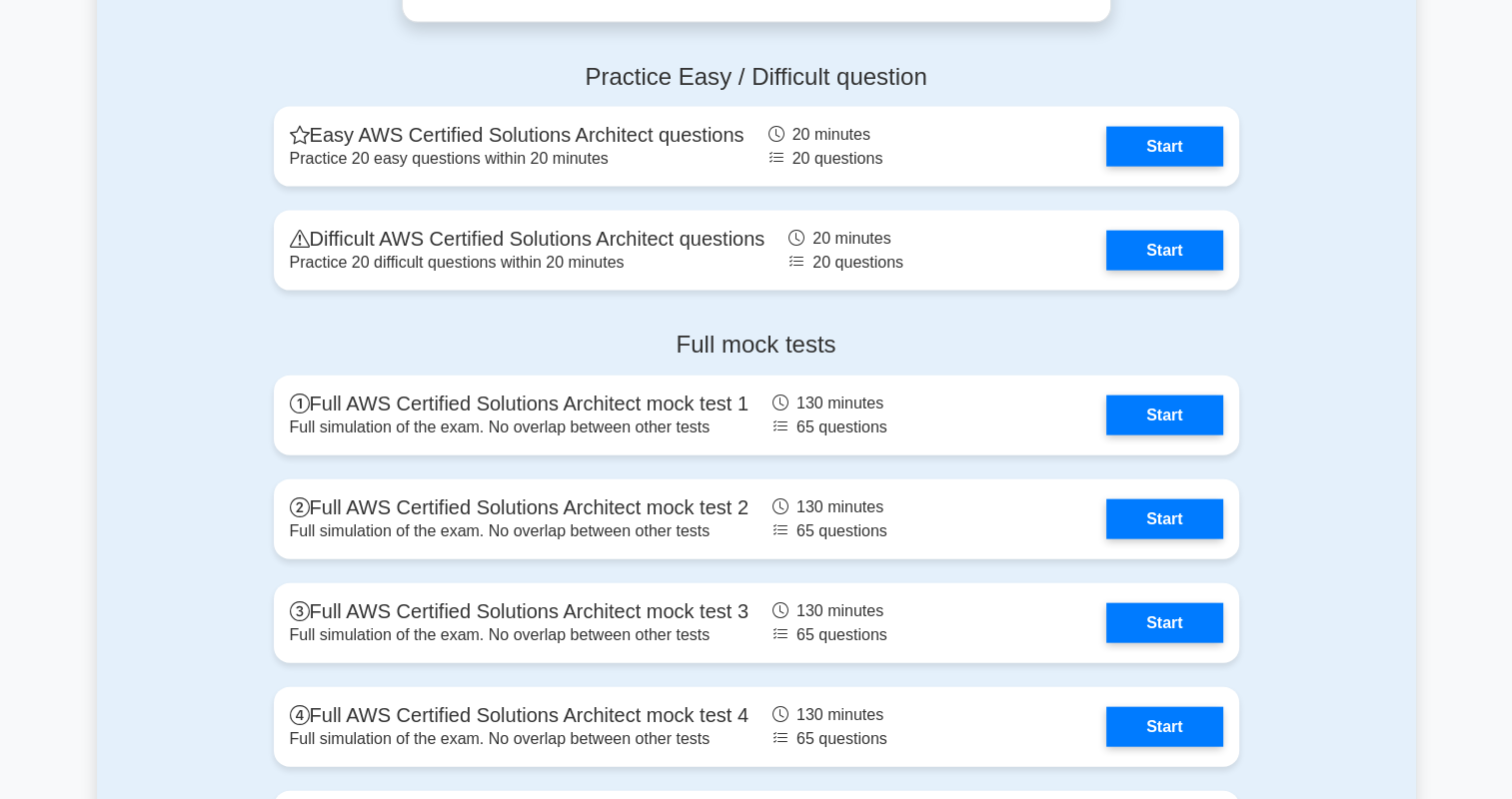 scroll, scrollTop: 4351, scrollLeft: 0, axis: vertical 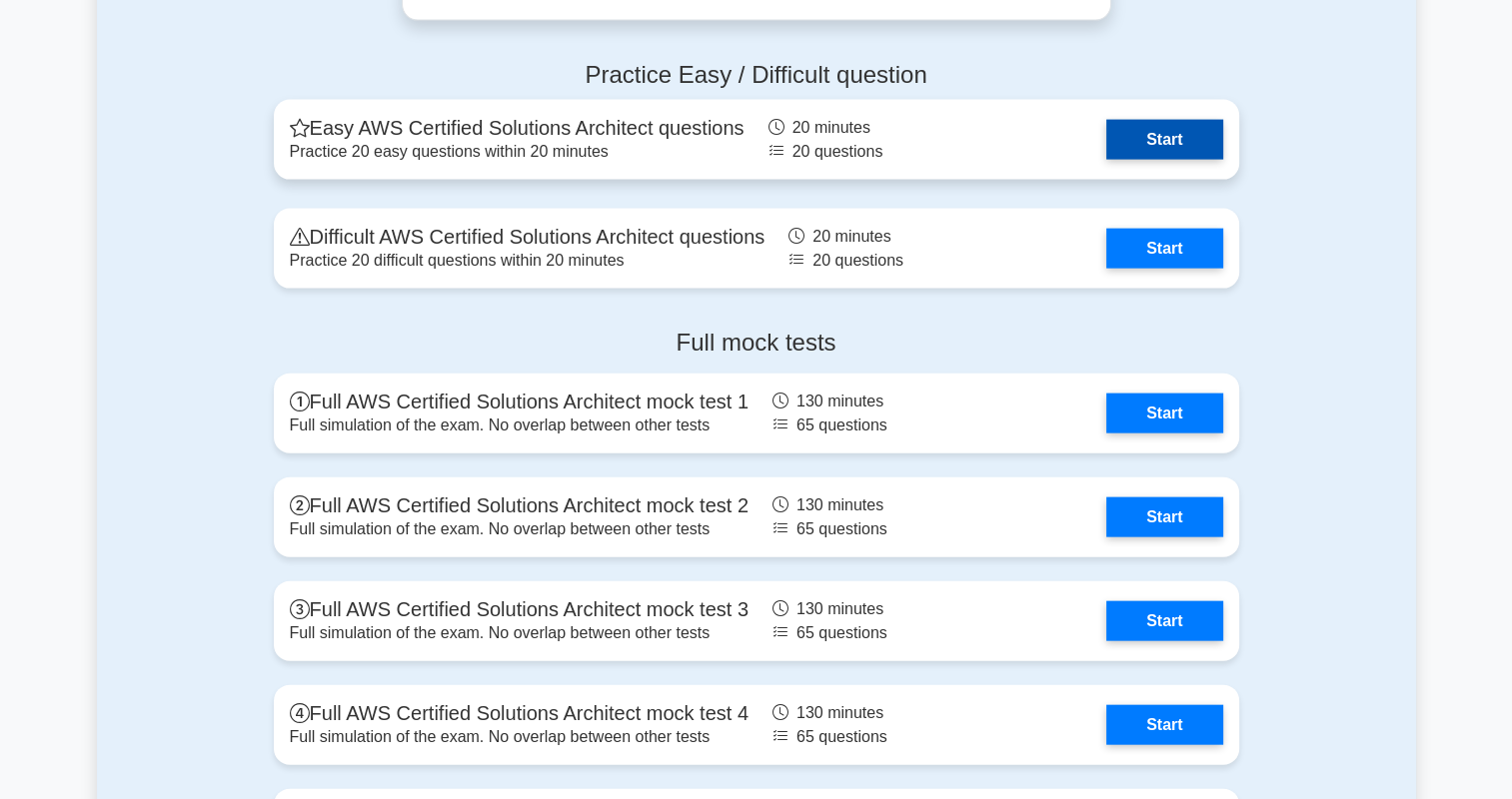click on "Start" at bounding box center (1164, 140) 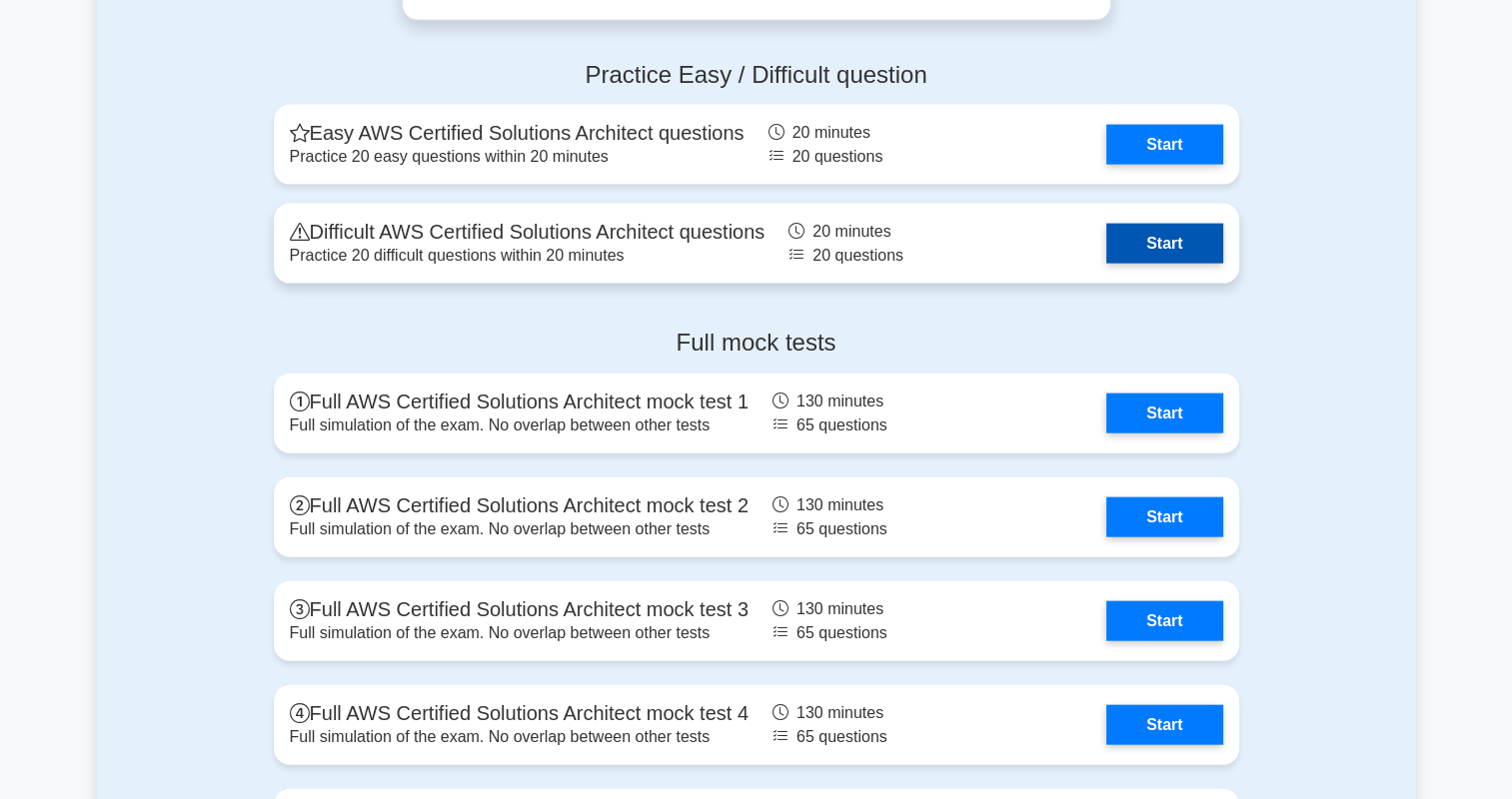 click on "Start" at bounding box center (1164, 244) 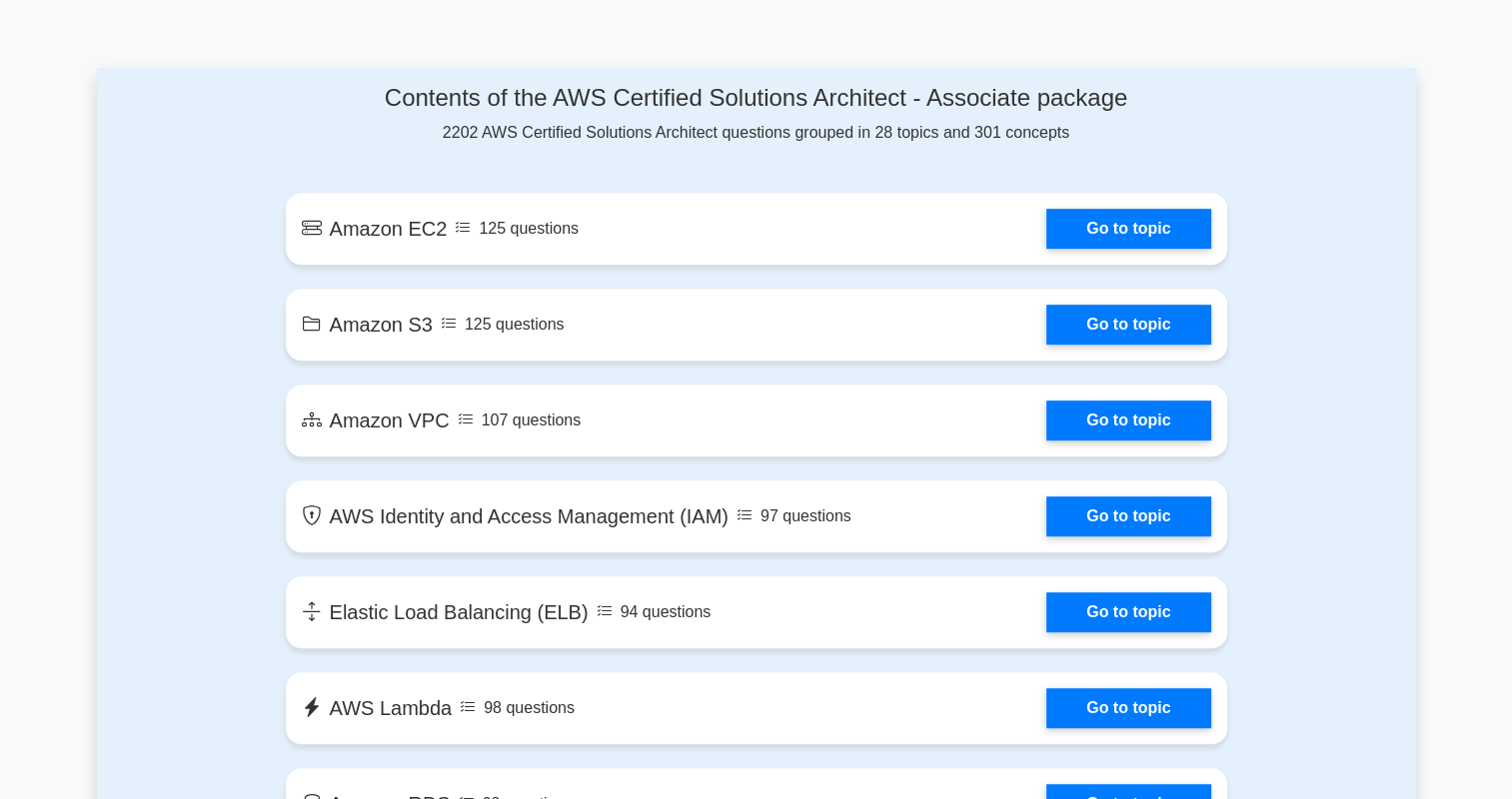 scroll, scrollTop: 1038, scrollLeft: 0, axis: vertical 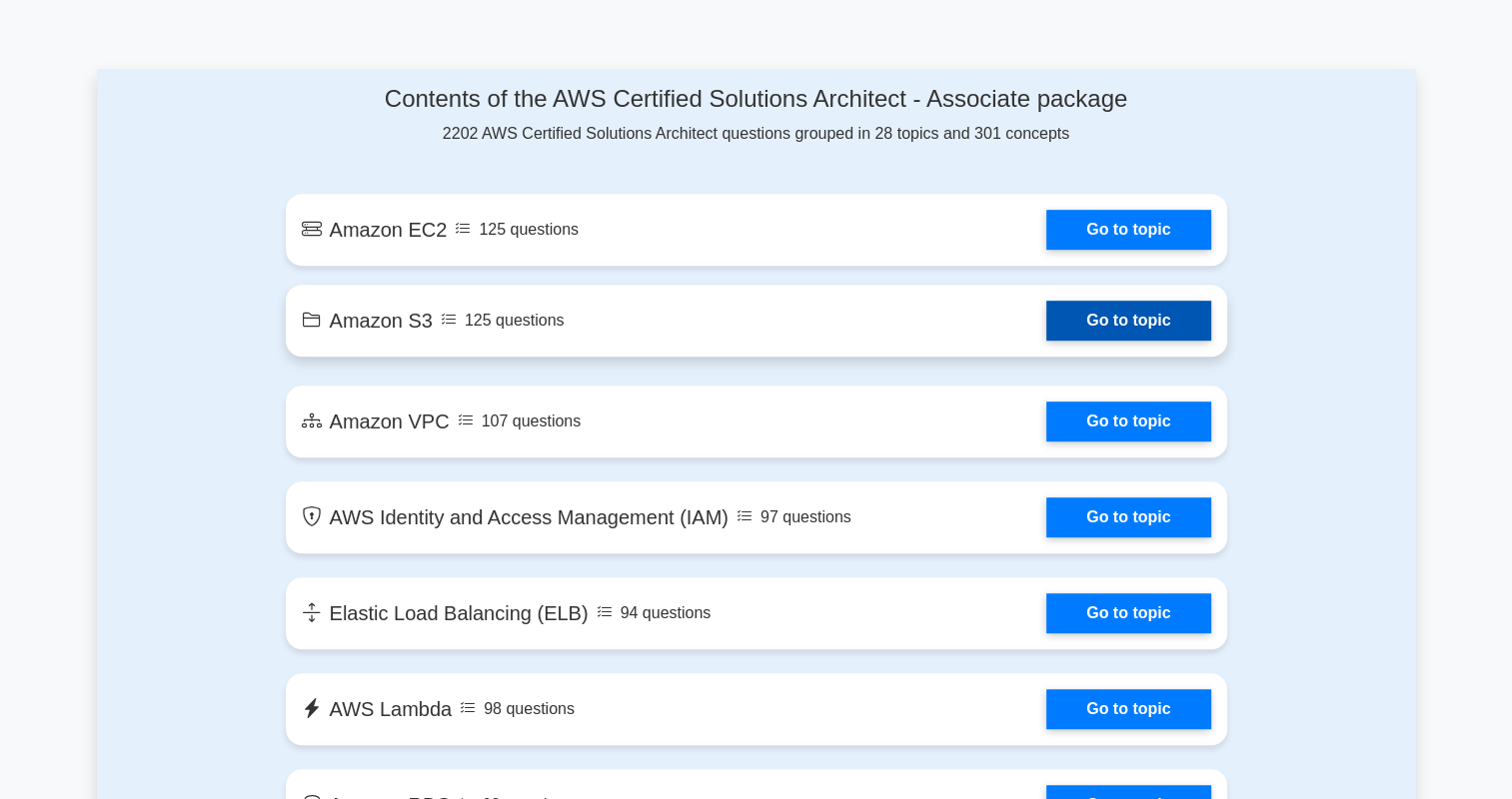 click on "Go to topic" at bounding box center [1128, 321] 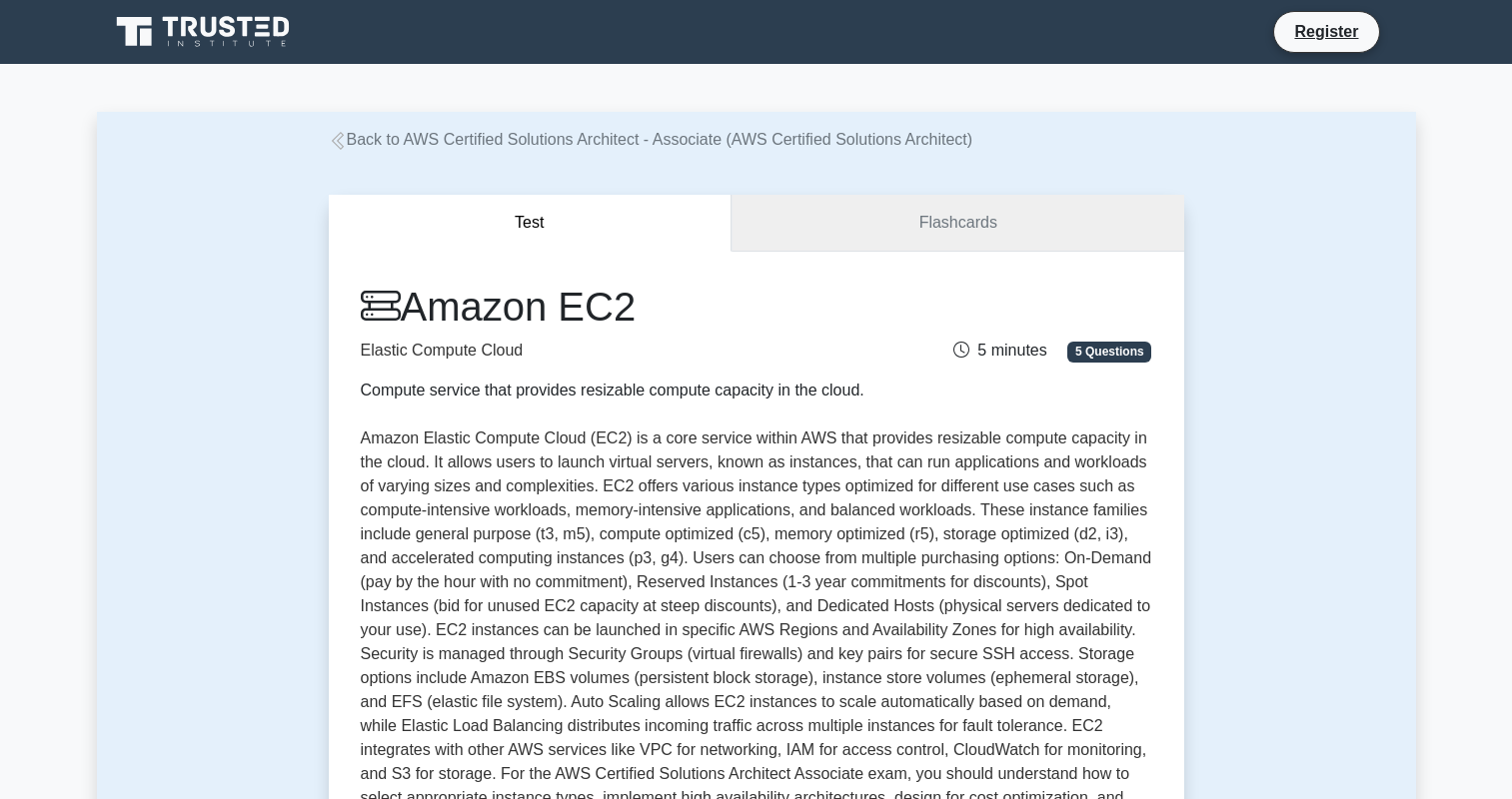 scroll, scrollTop: 0, scrollLeft: 0, axis: both 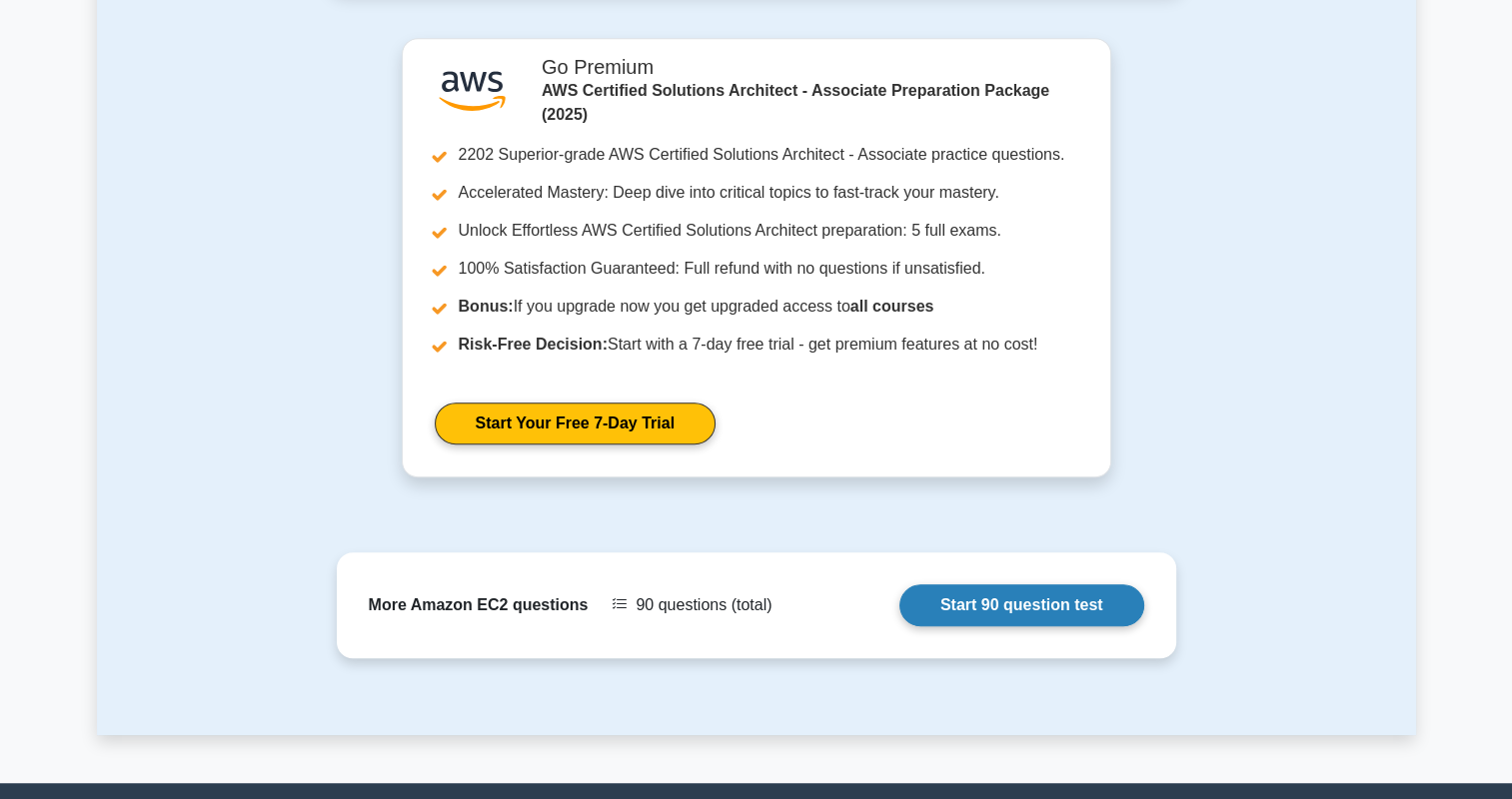 click on "Start 90 question test" at bounding box center (1021, 605) 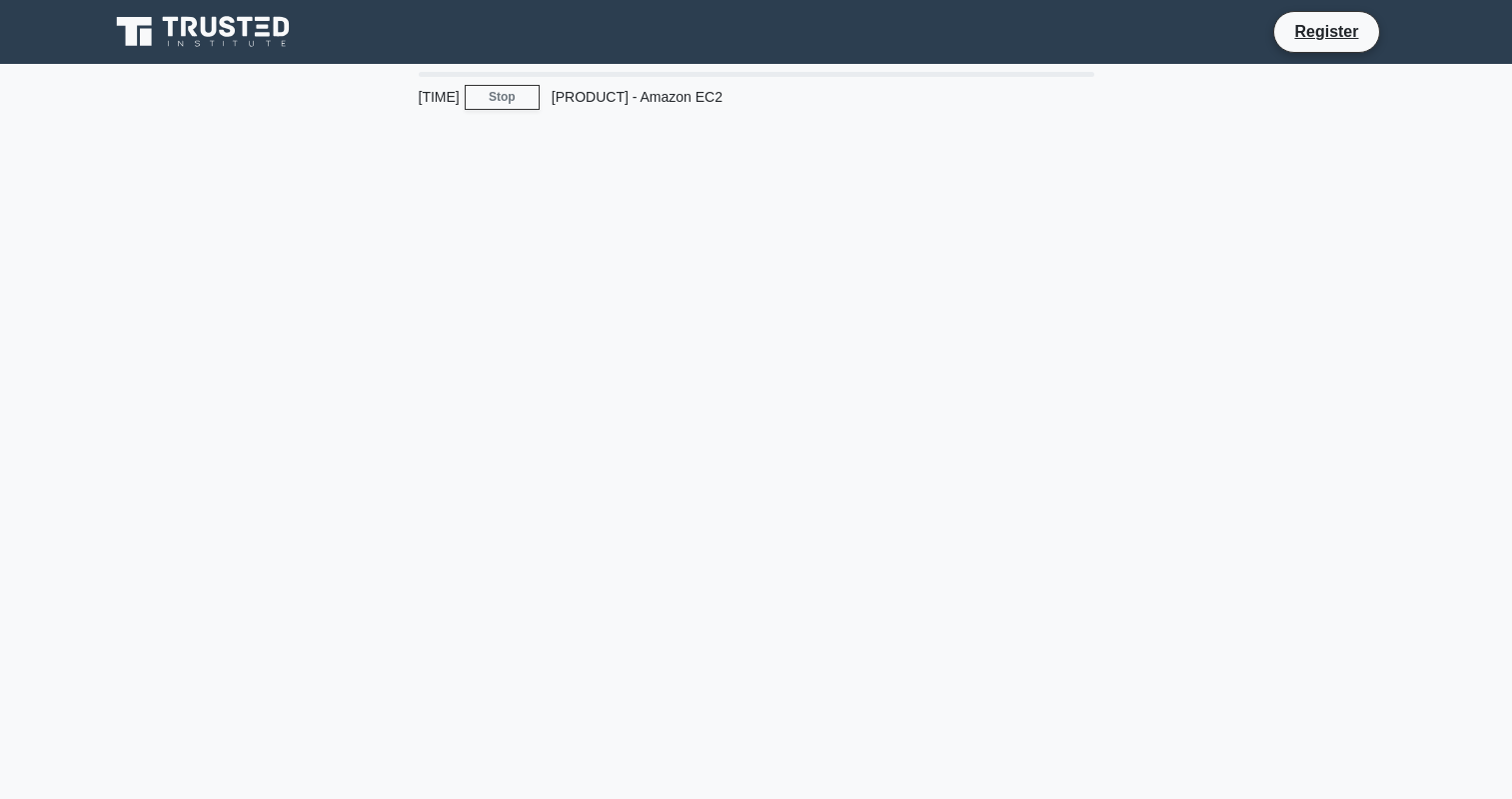 scroll, scrollTop: 0, scrollLeft: 0, axis: both 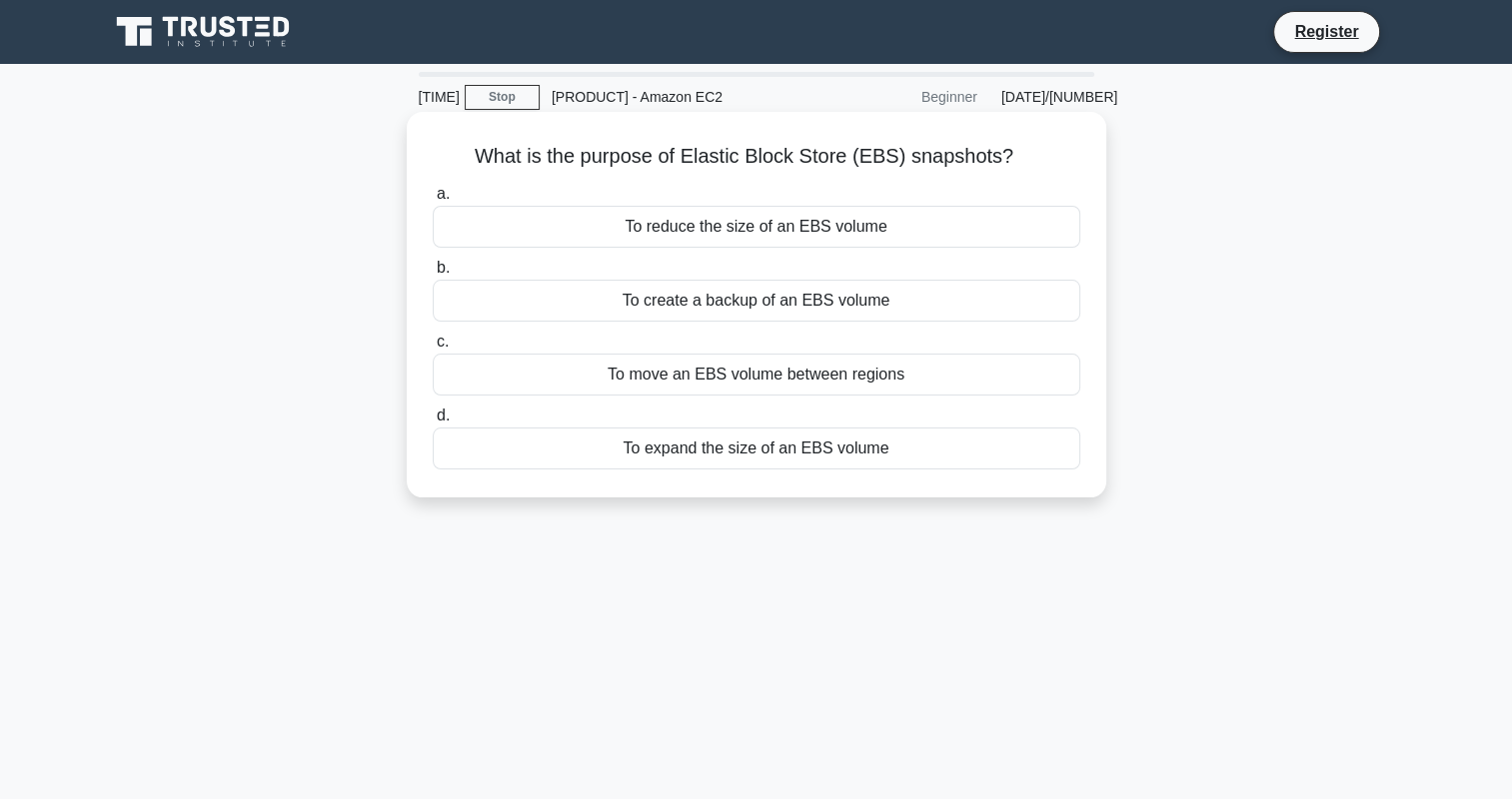 click on "To create a backup of an EBS volume" at bounding box center (756, 301) 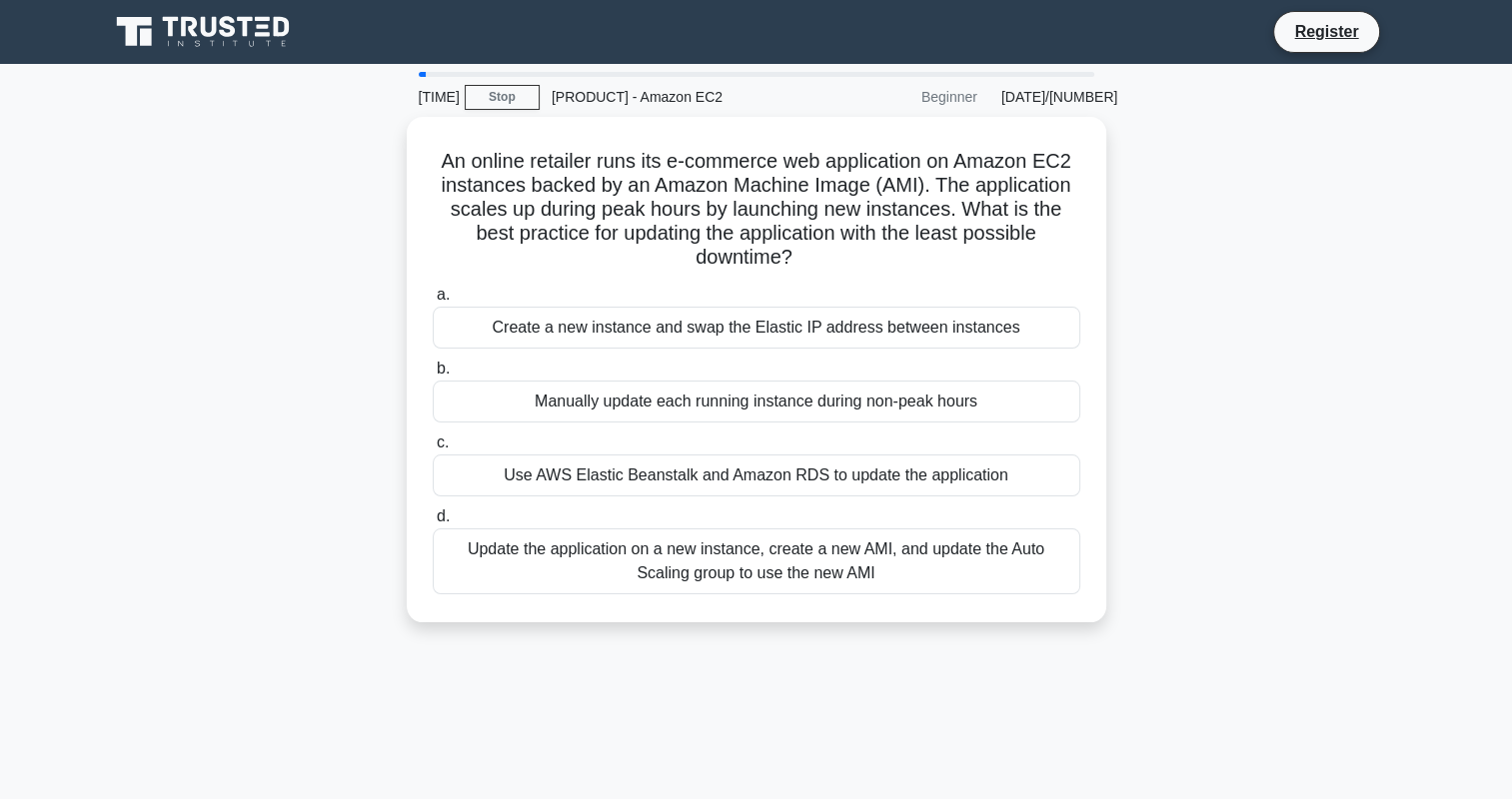 click on "Beginner" at bounding box center [901, 97] 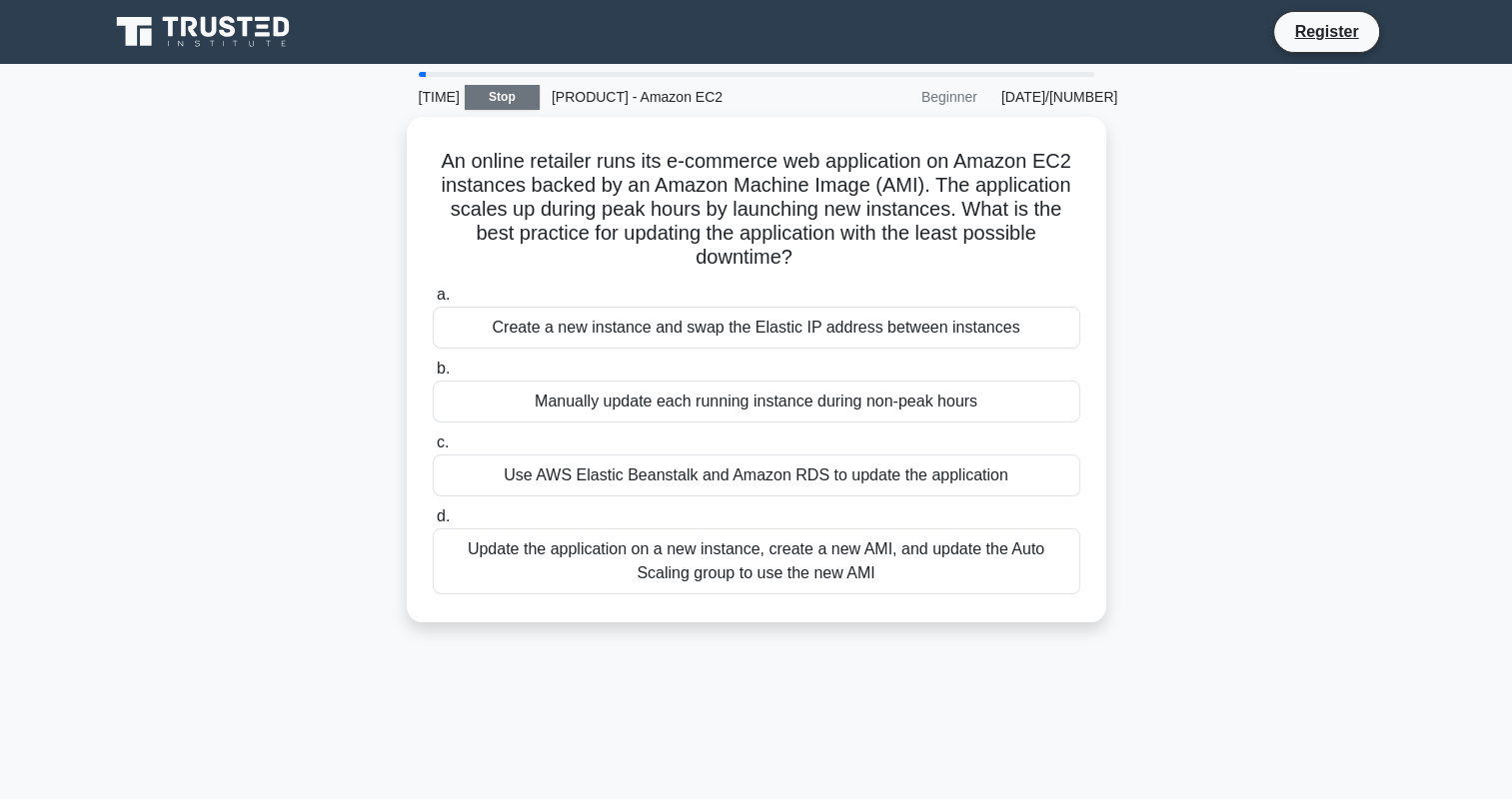 click on "Stop" at bounding box center [502, 97] 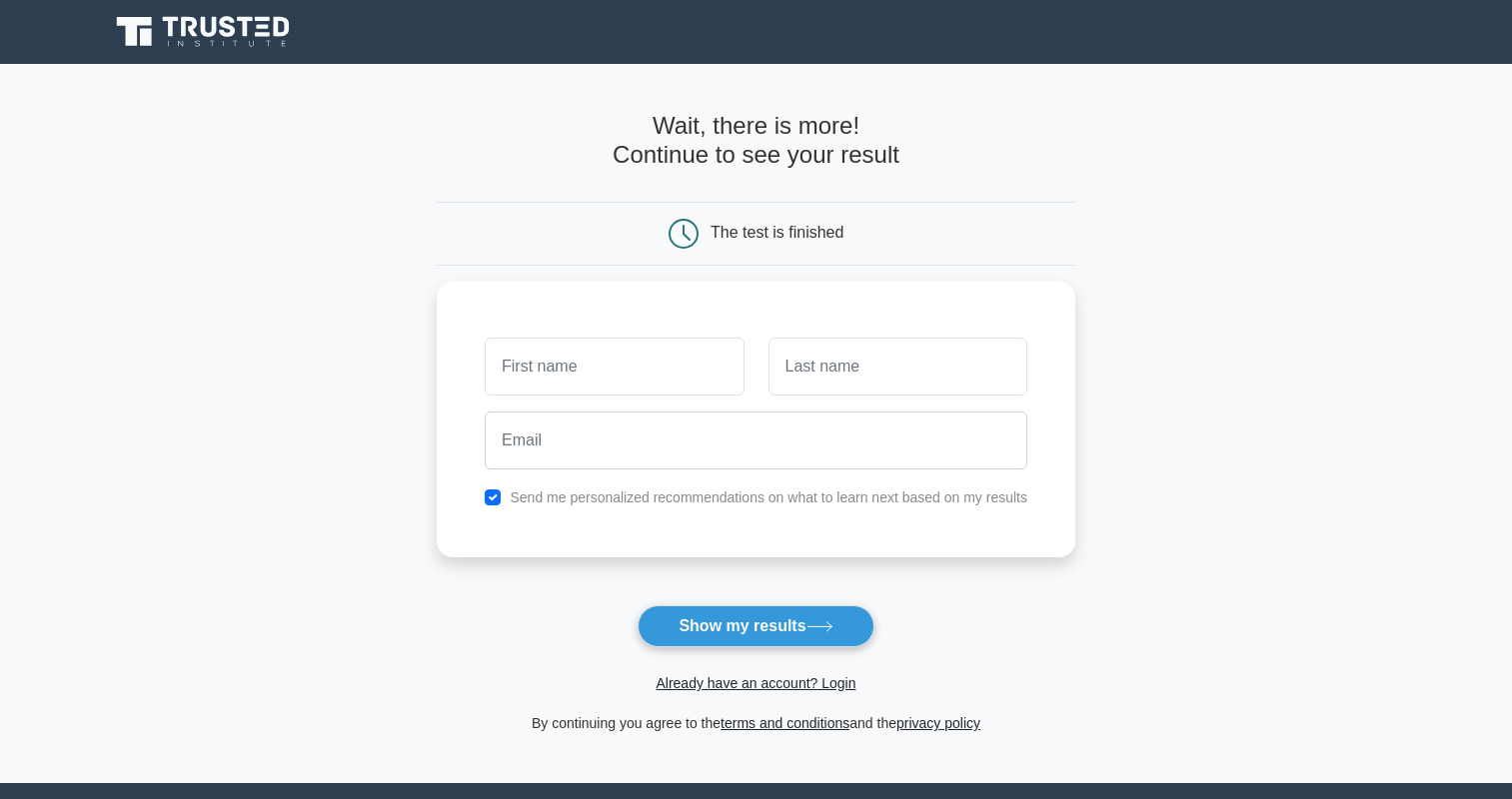 scroll, scrollTop: 0, scrollLeft: 0, axis: both 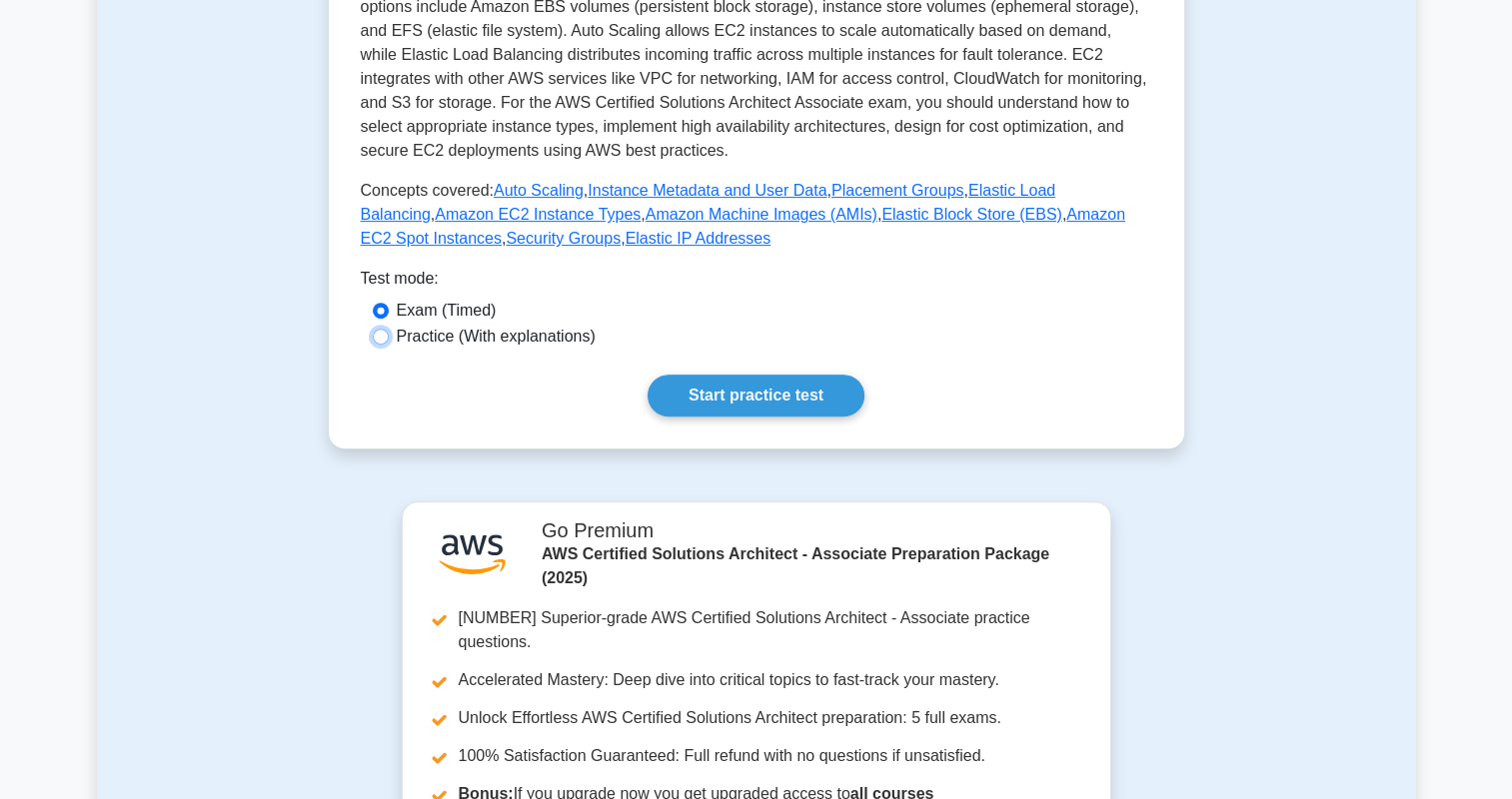 click on "Practice (With explanations)" at bounding box center (381, 337) 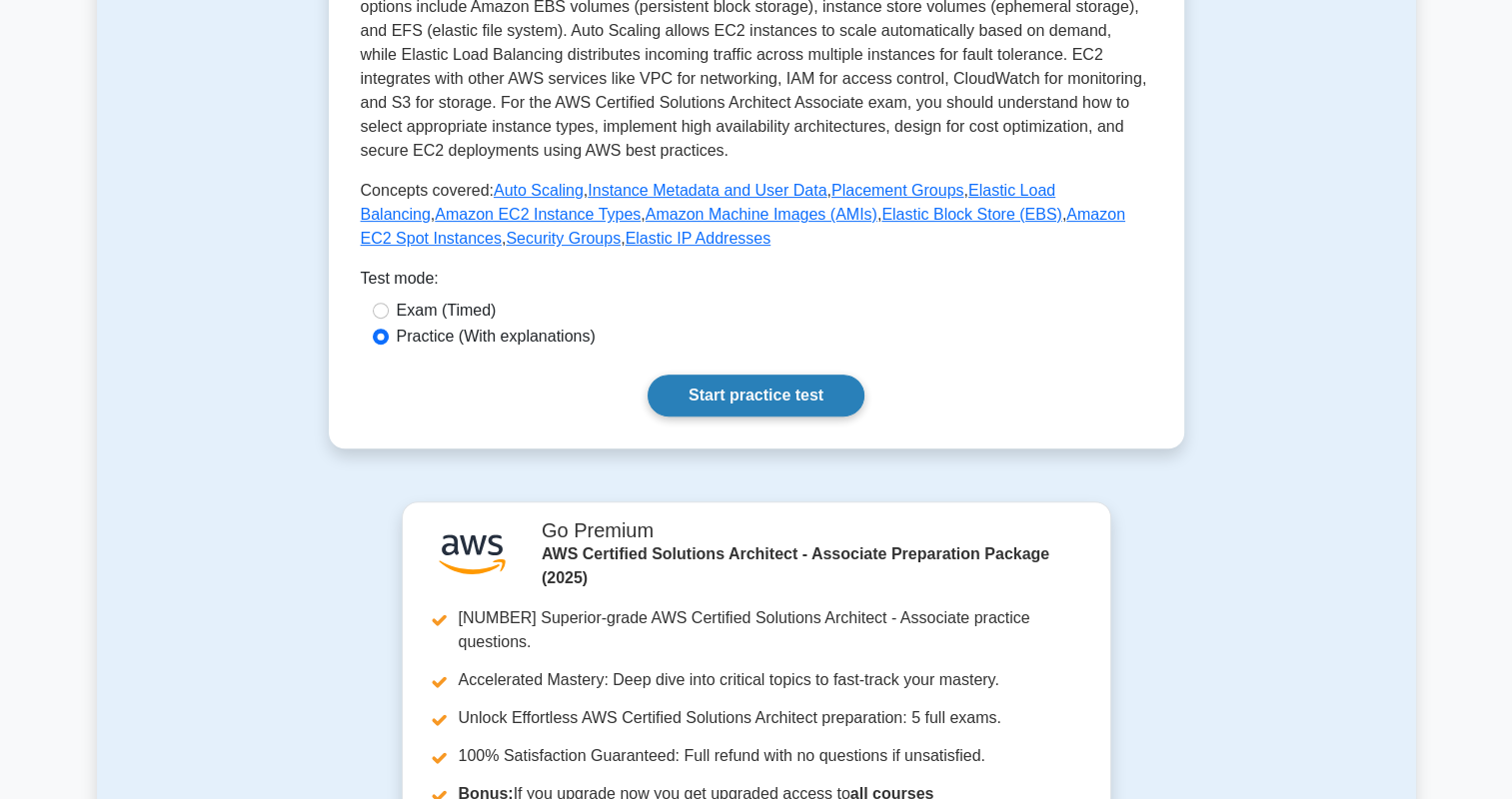 click on "Start practice test" at bounding box center [756, 396] 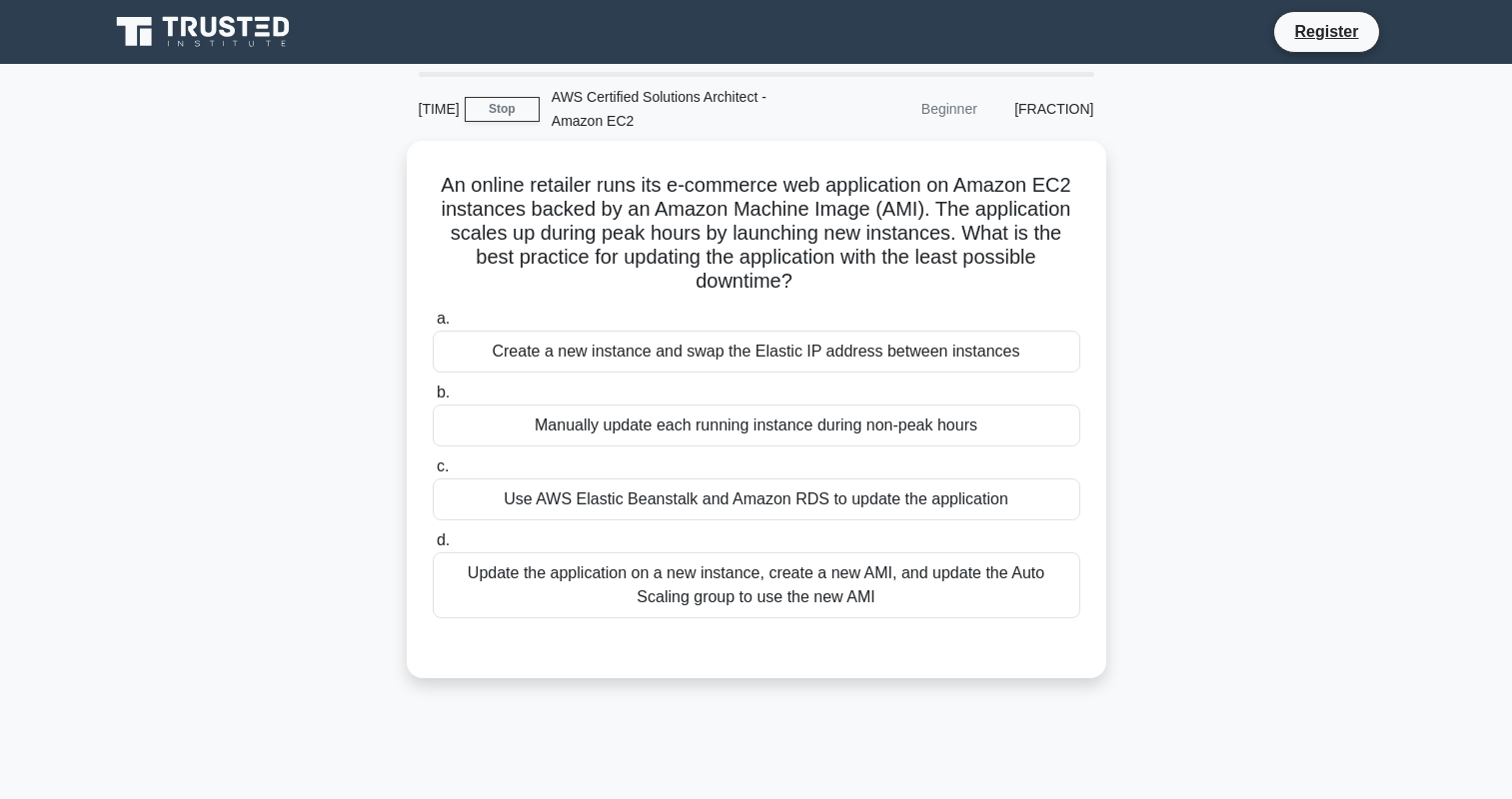 scroll, scrollTop: 0, scrollLeft: 0, axis: both 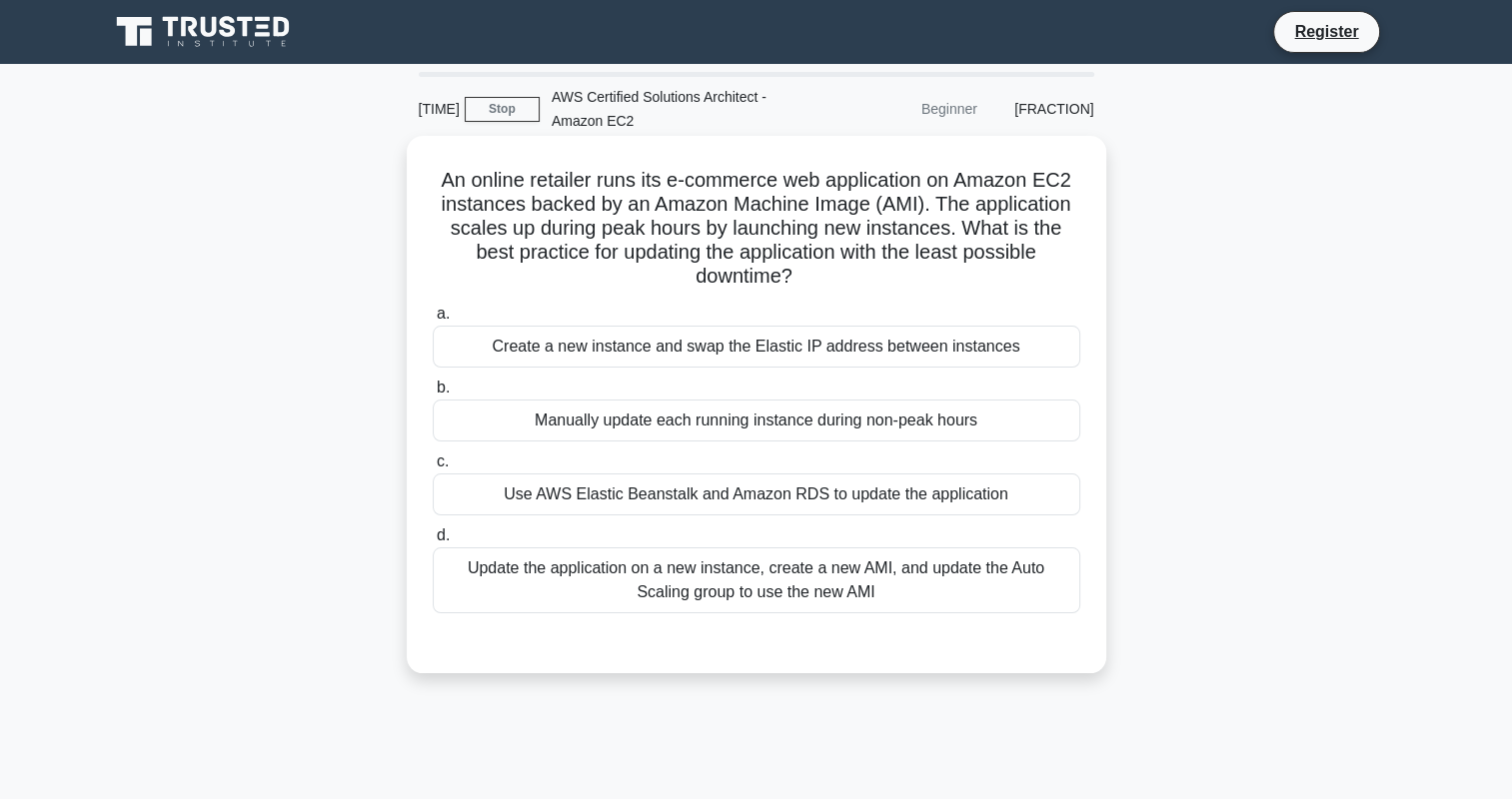 click on "Update the application on a new instance, create a new AMI, and update the Auto Scaling group to use the new AMI" at bounding box center [756, 580] 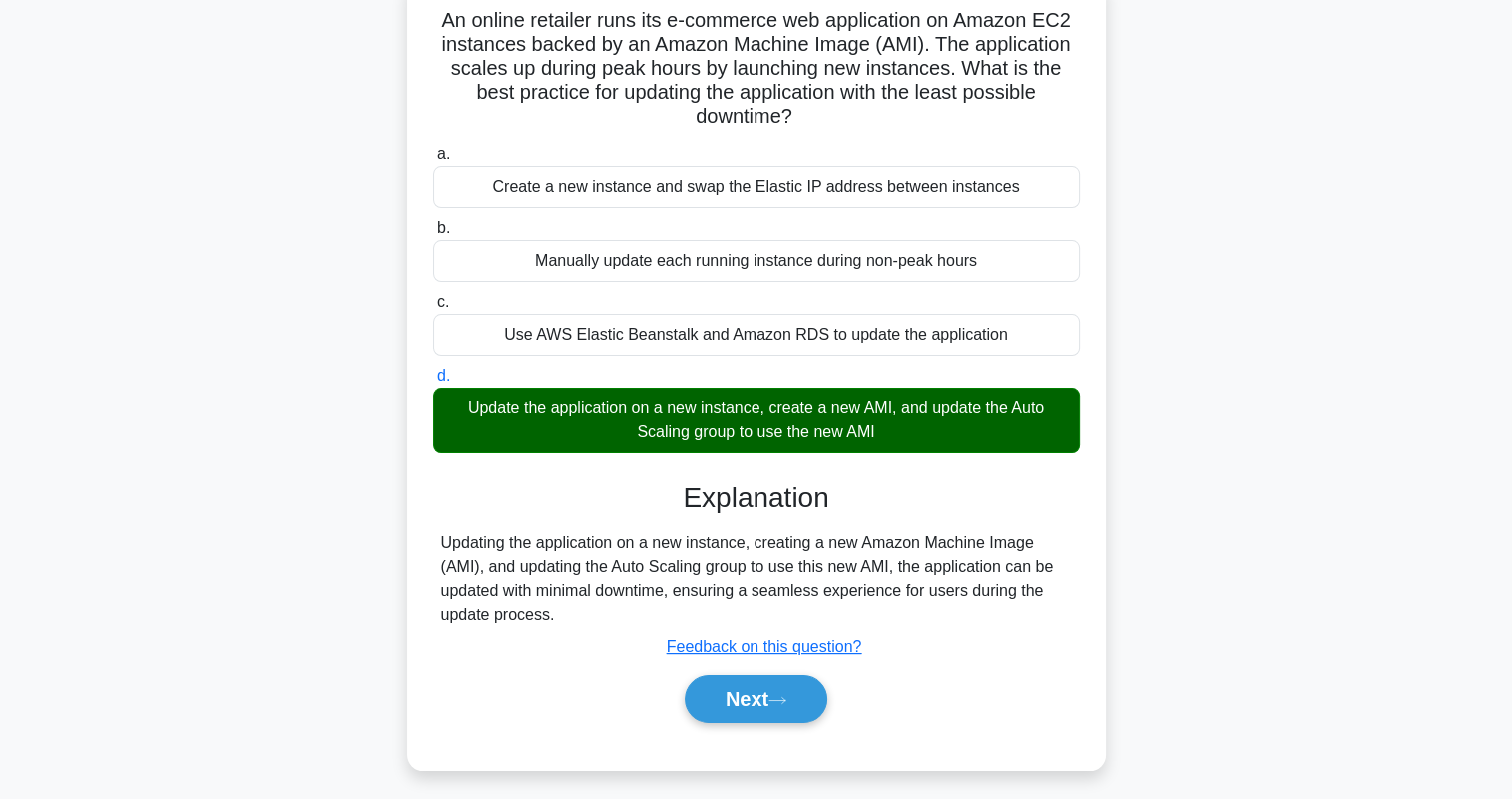 scroll, scrollTop: 172, scrollLeft: 0, axis: vertical 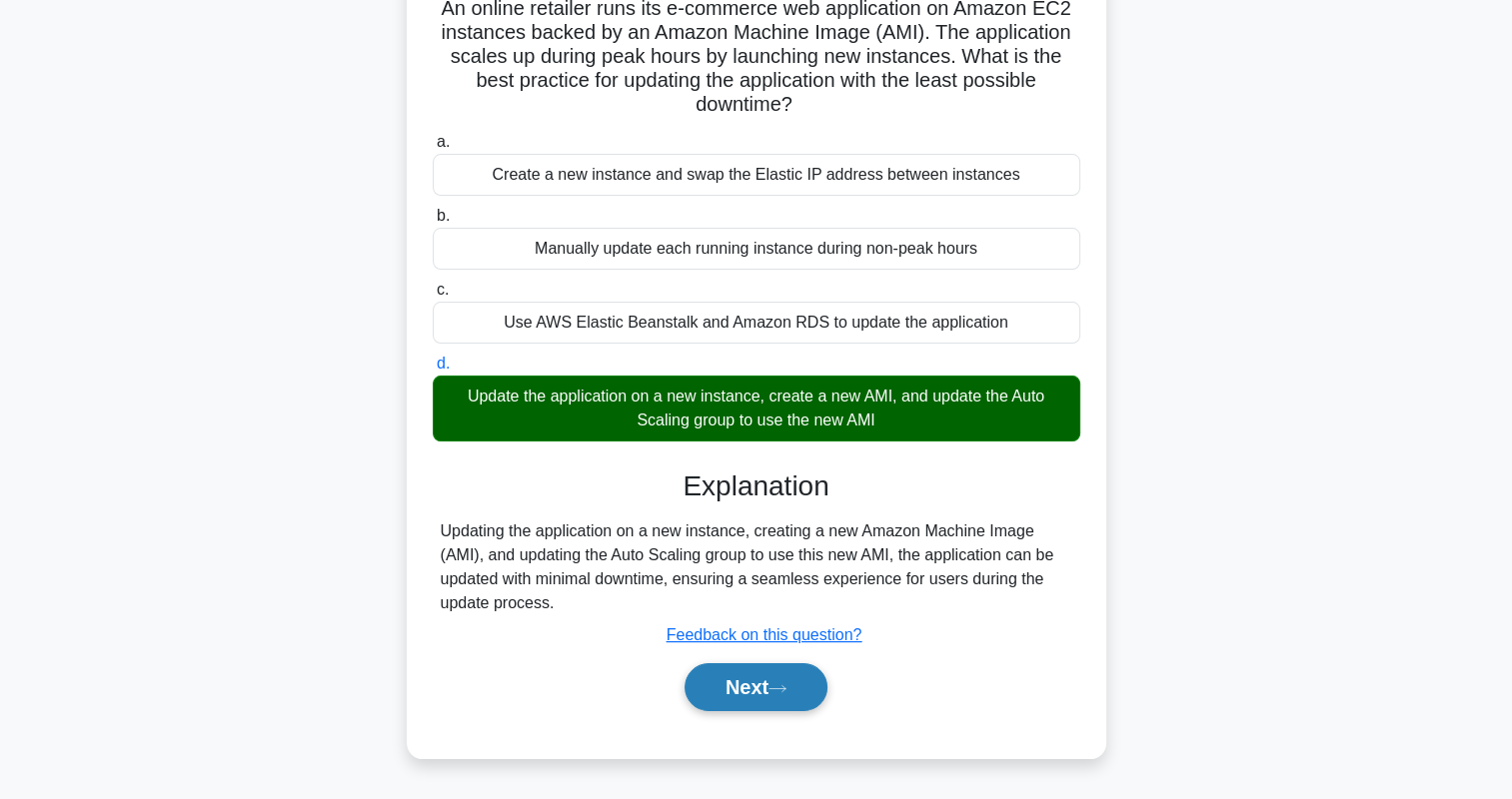click on "Next" at bounding box center (756, 687) 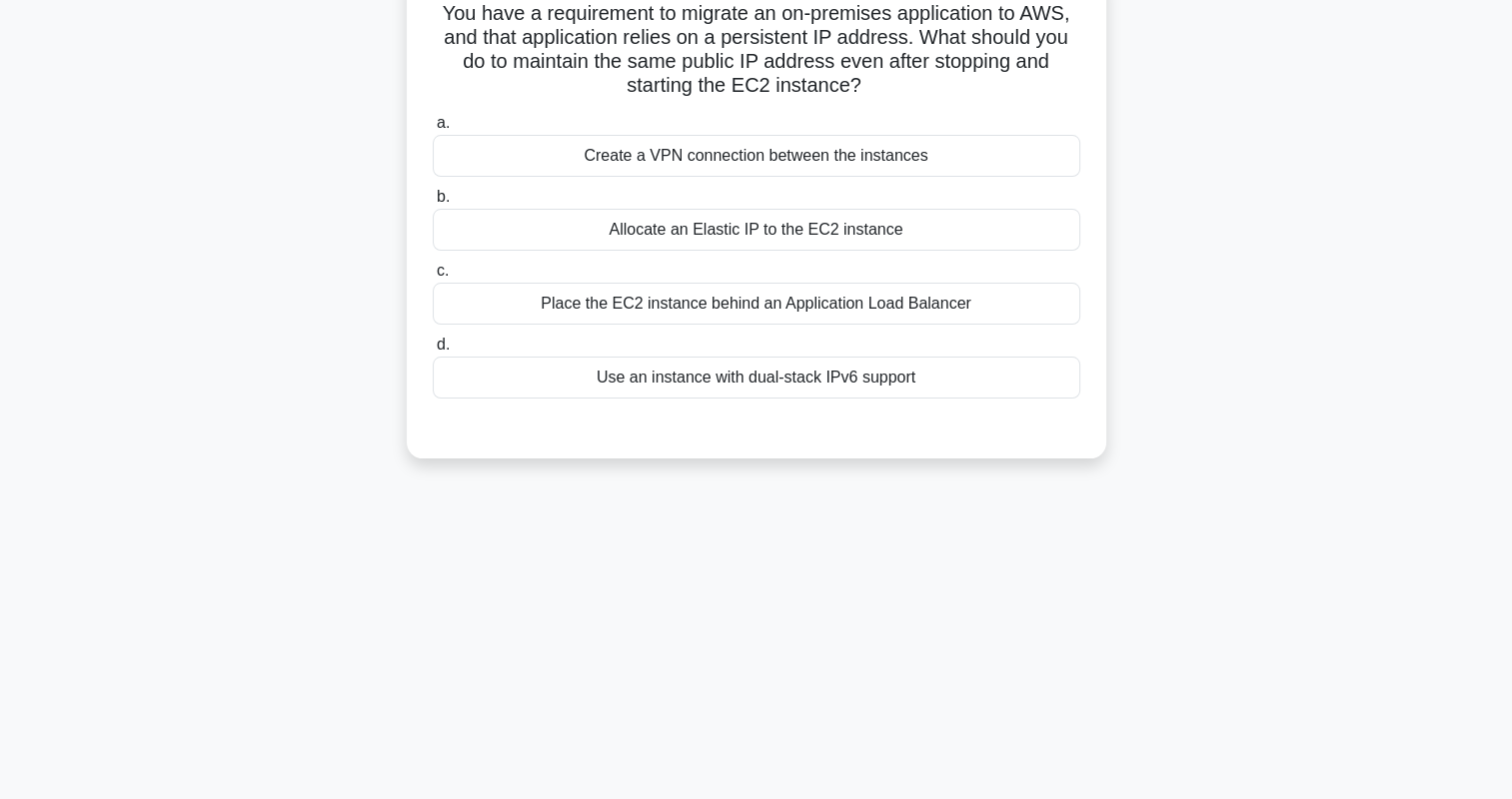 scroll, scrollTop: 0, scrollLeft: 0, axis: both 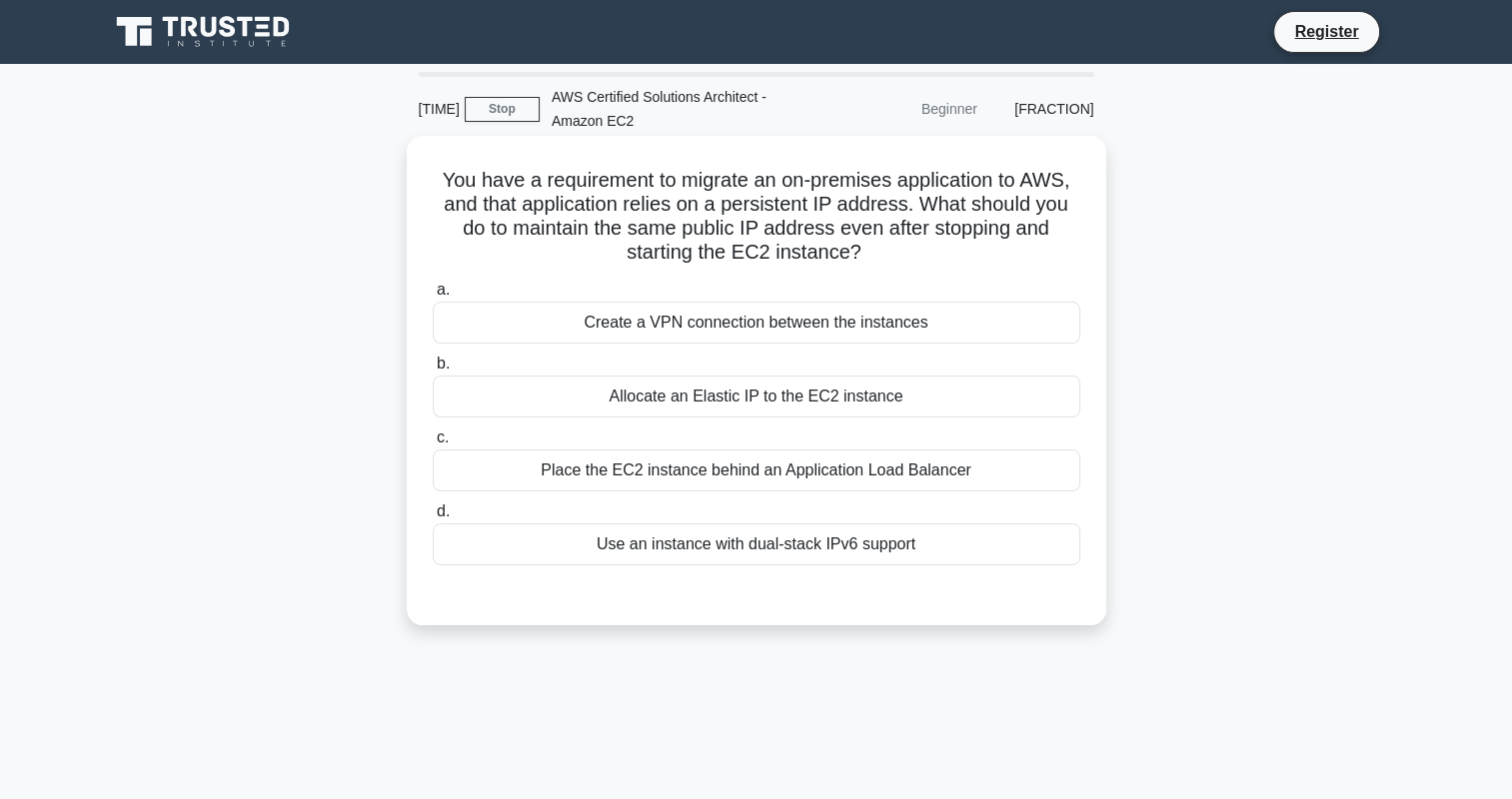 click on "Allocate an Elastic IP to the EC2 instance" at bounding box center [756, 397] 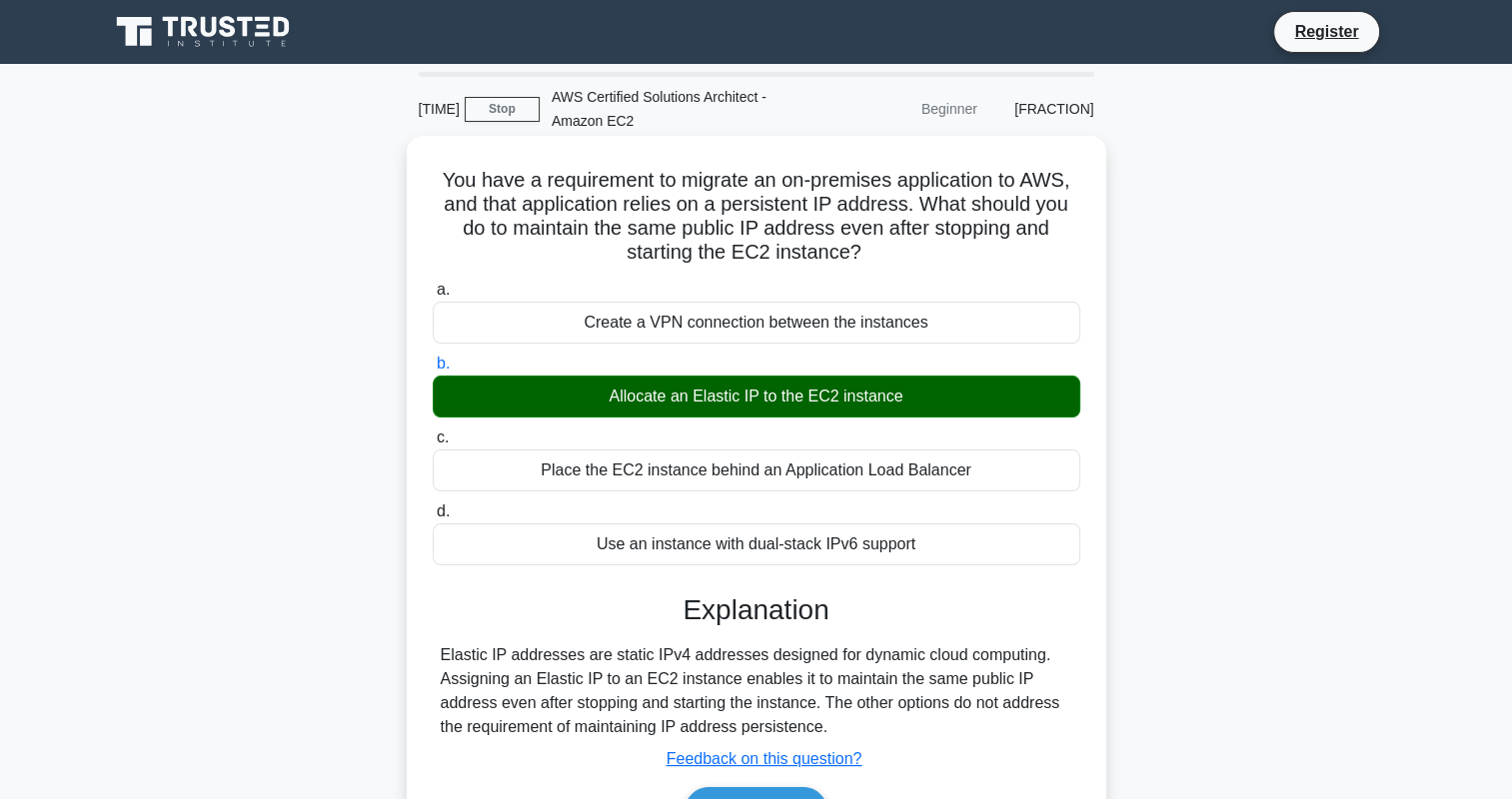 scroll, scrollTop: 280, scrollLeft: 0, axis: vertical 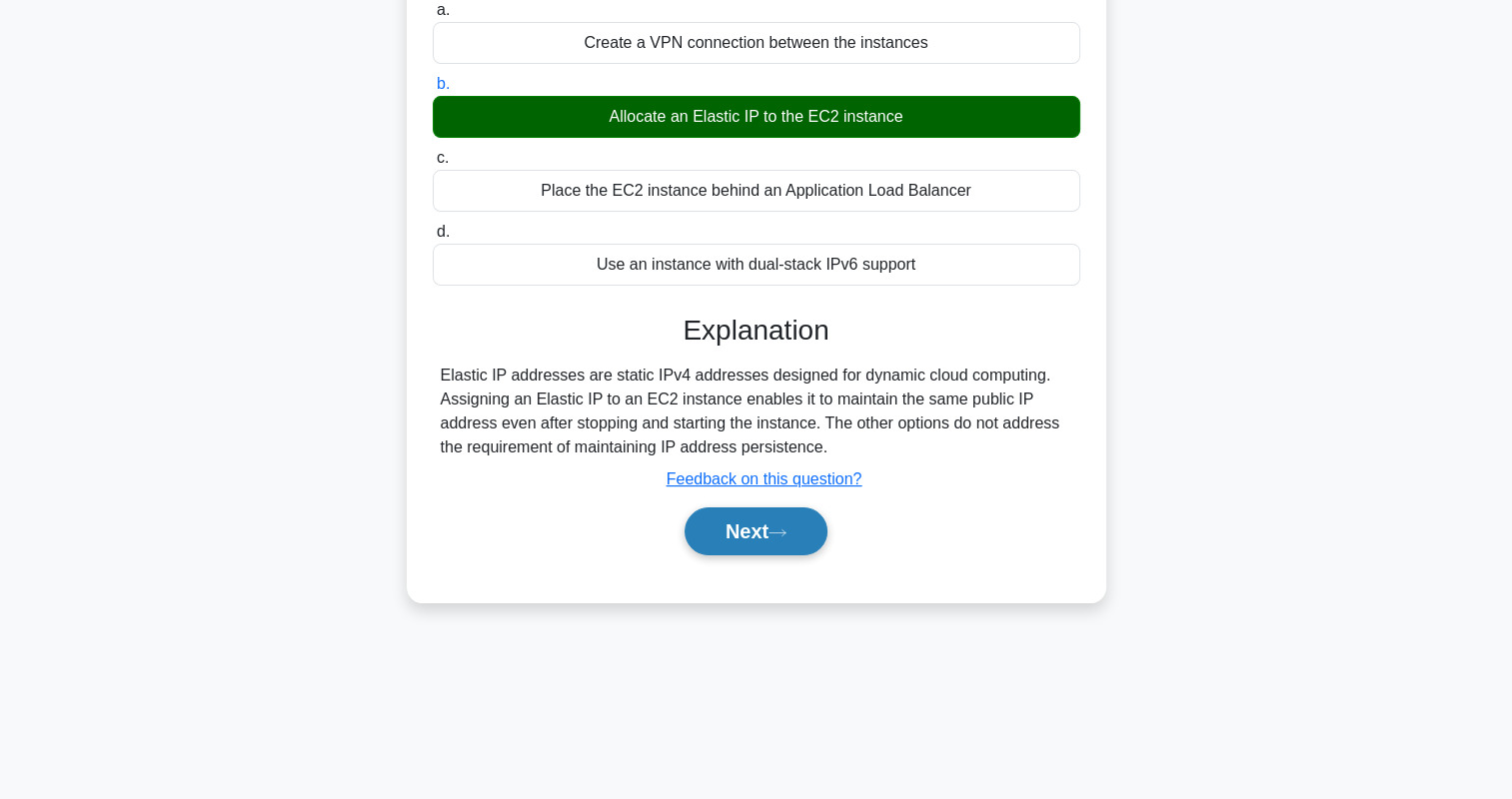 click on "Next" at bounding box center (756, 531) 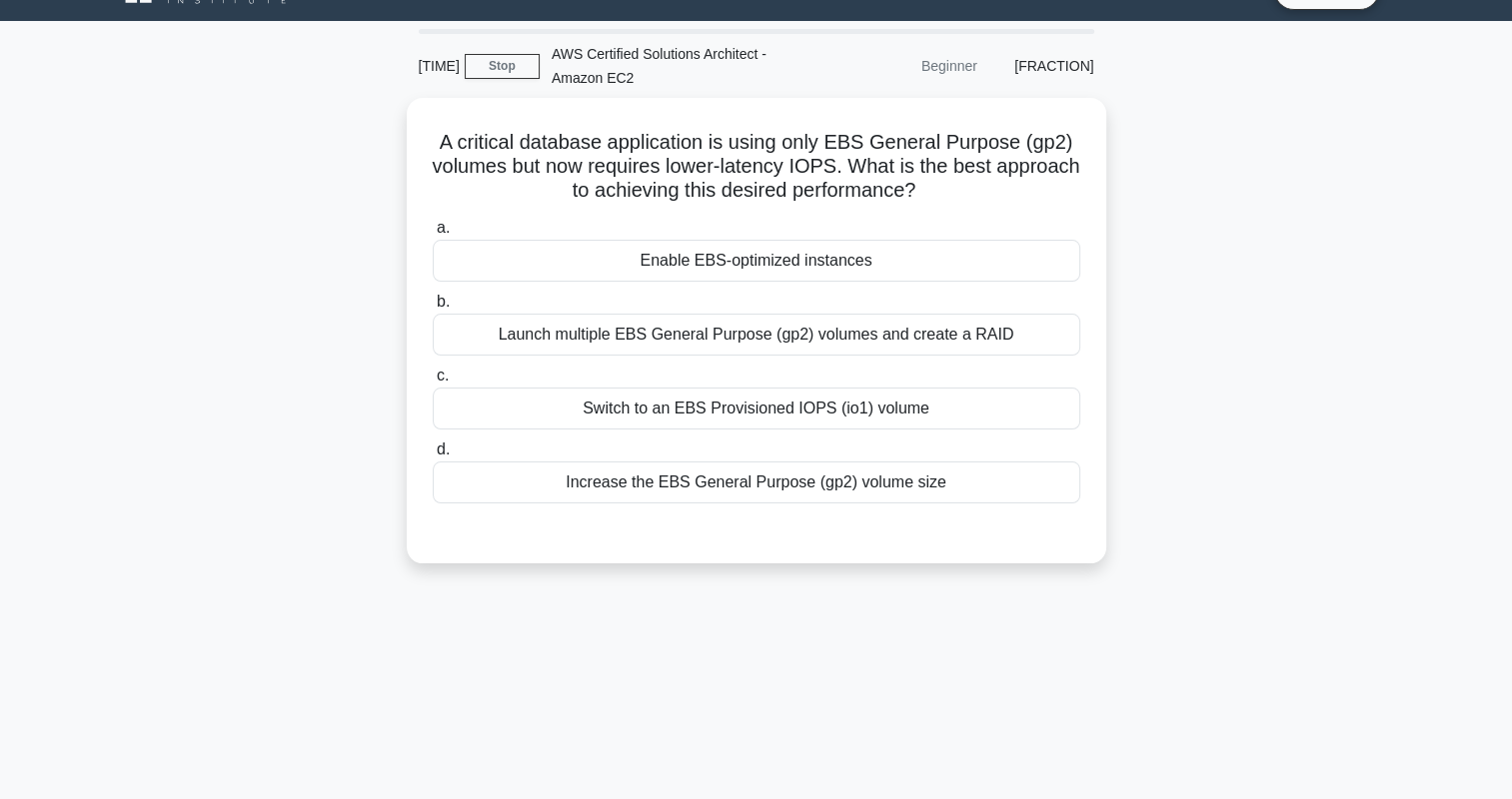 scroll, scrollTop: 37, scrollLeft: 0, axis: vertical 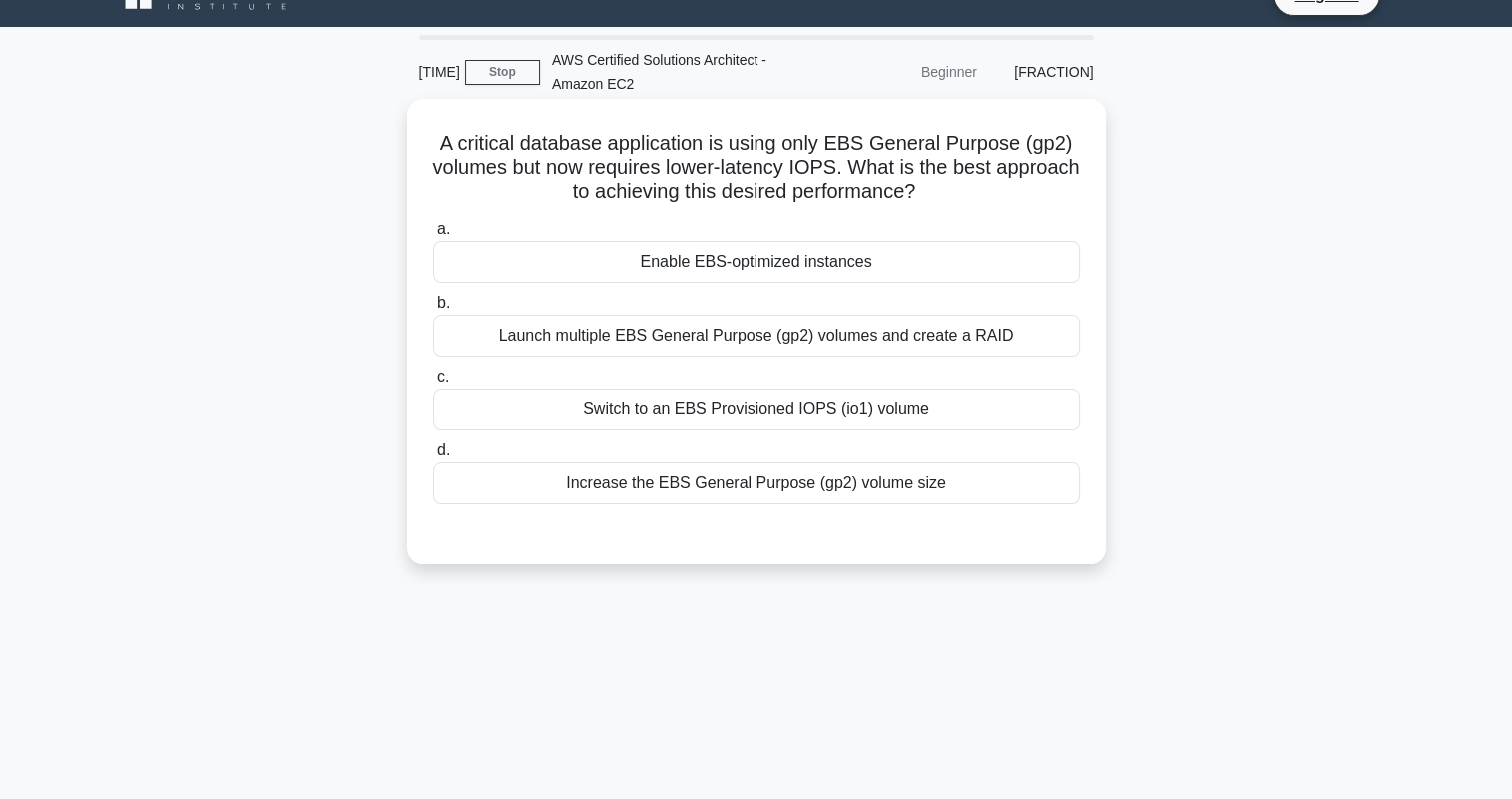 click on "Switch to an EBS Provisioned IOPS (io1) volume" at bounding box center [756, 409] 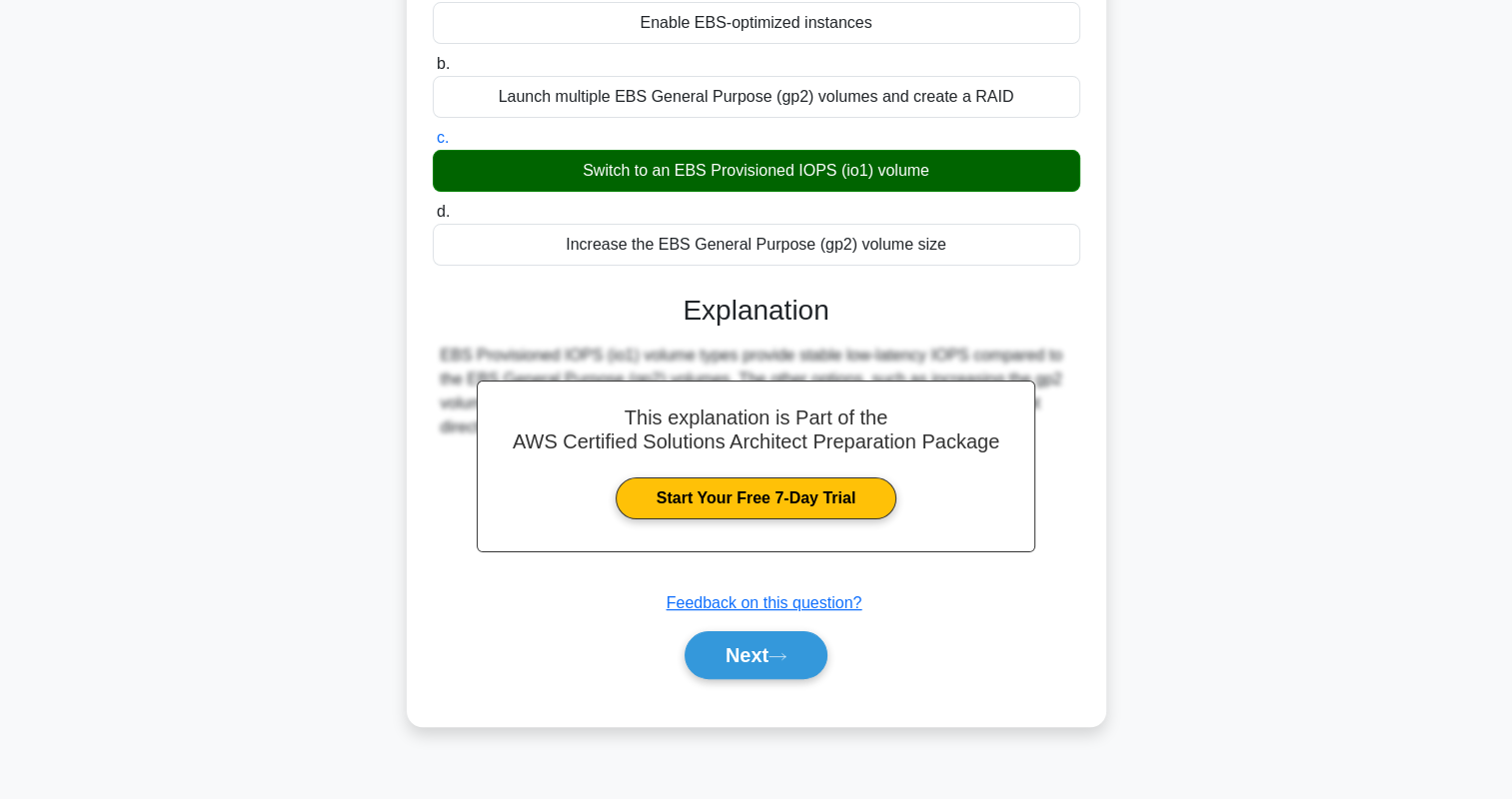 scroll, scrollTop: 280, scrollLeft: 0, axis: vertical 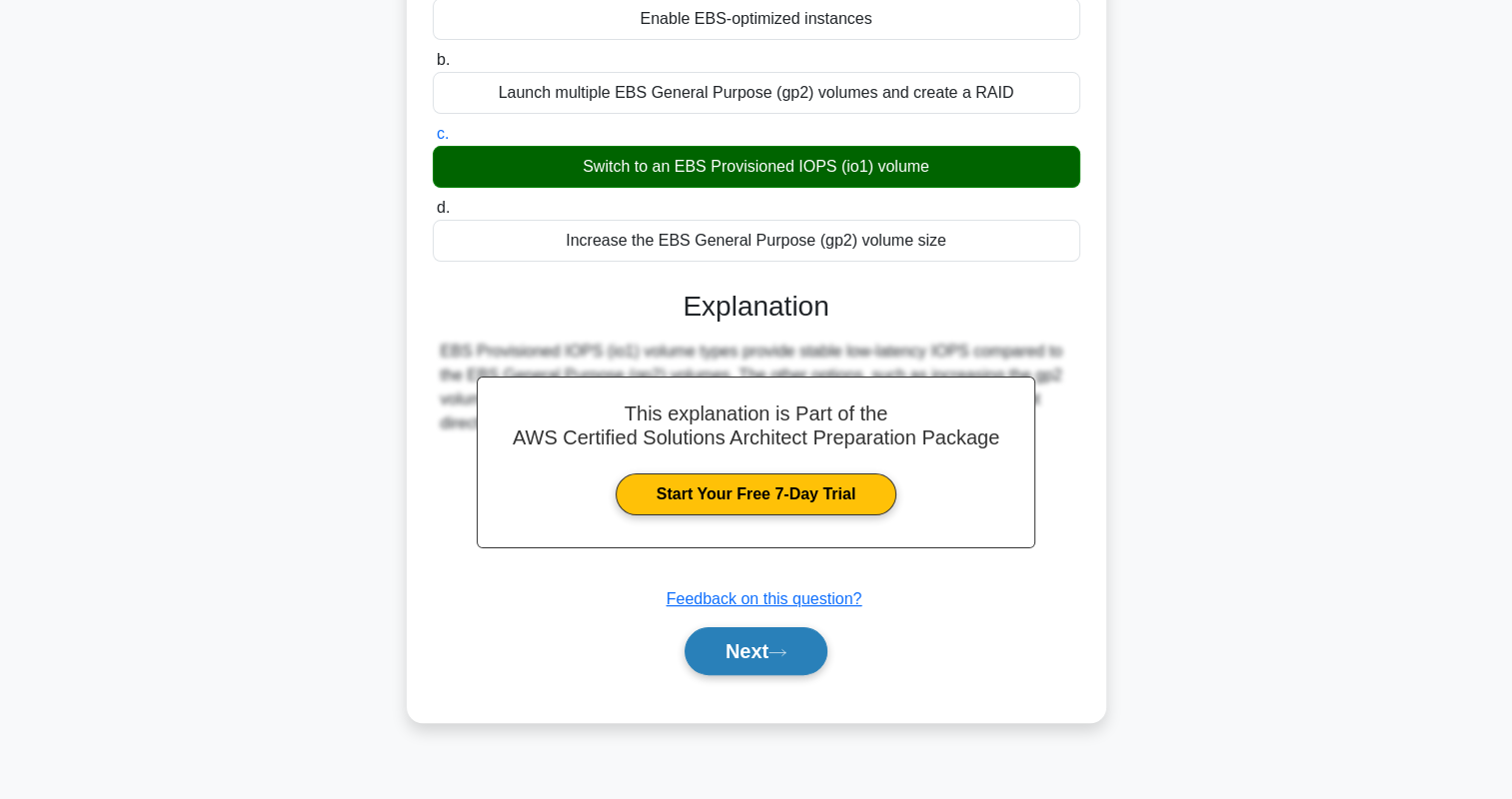 click on "Next" at bounding box center [756, 651] 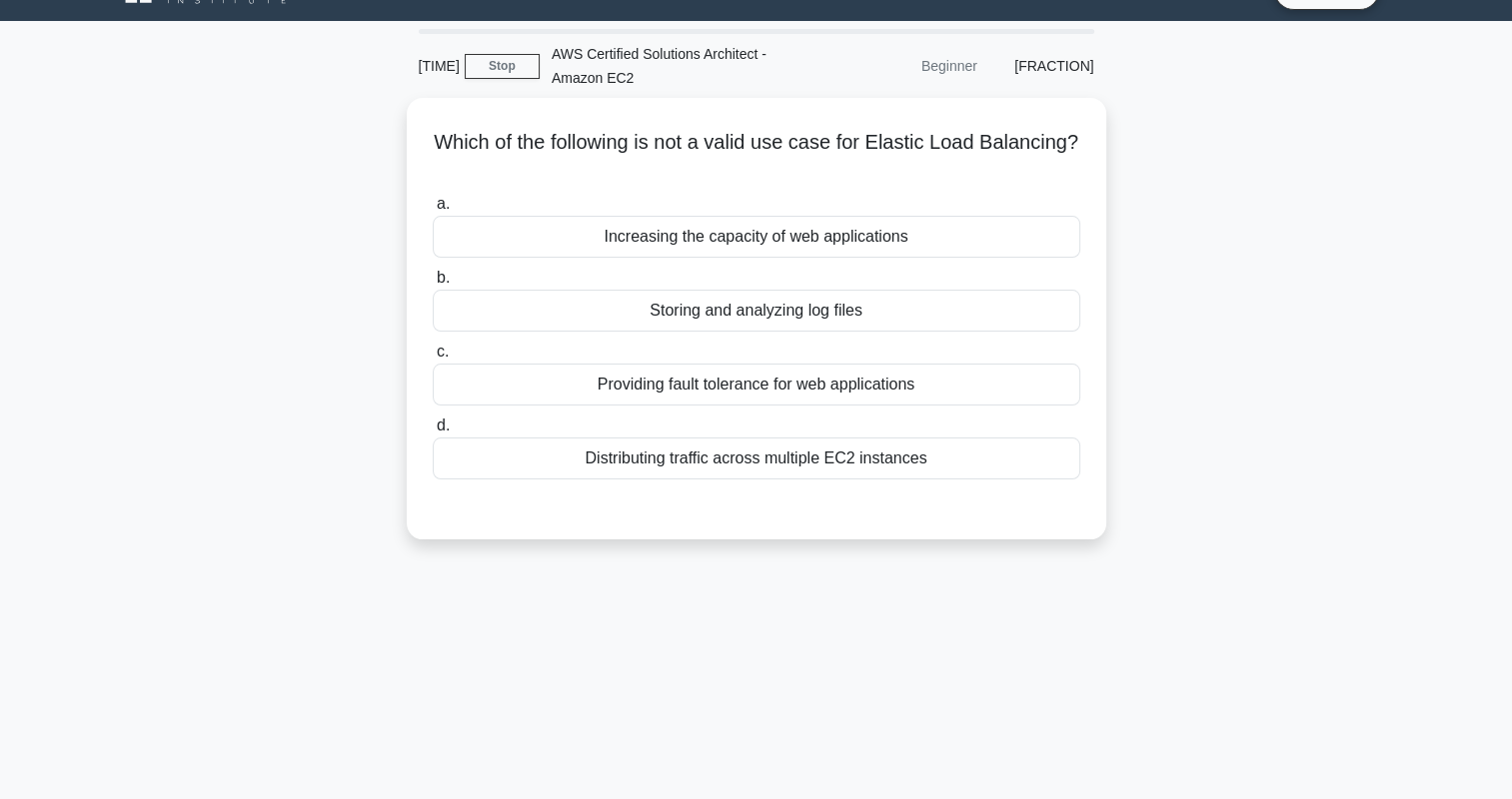 scroll, scrollTop: 0, scrollLeft: 0, axis: both 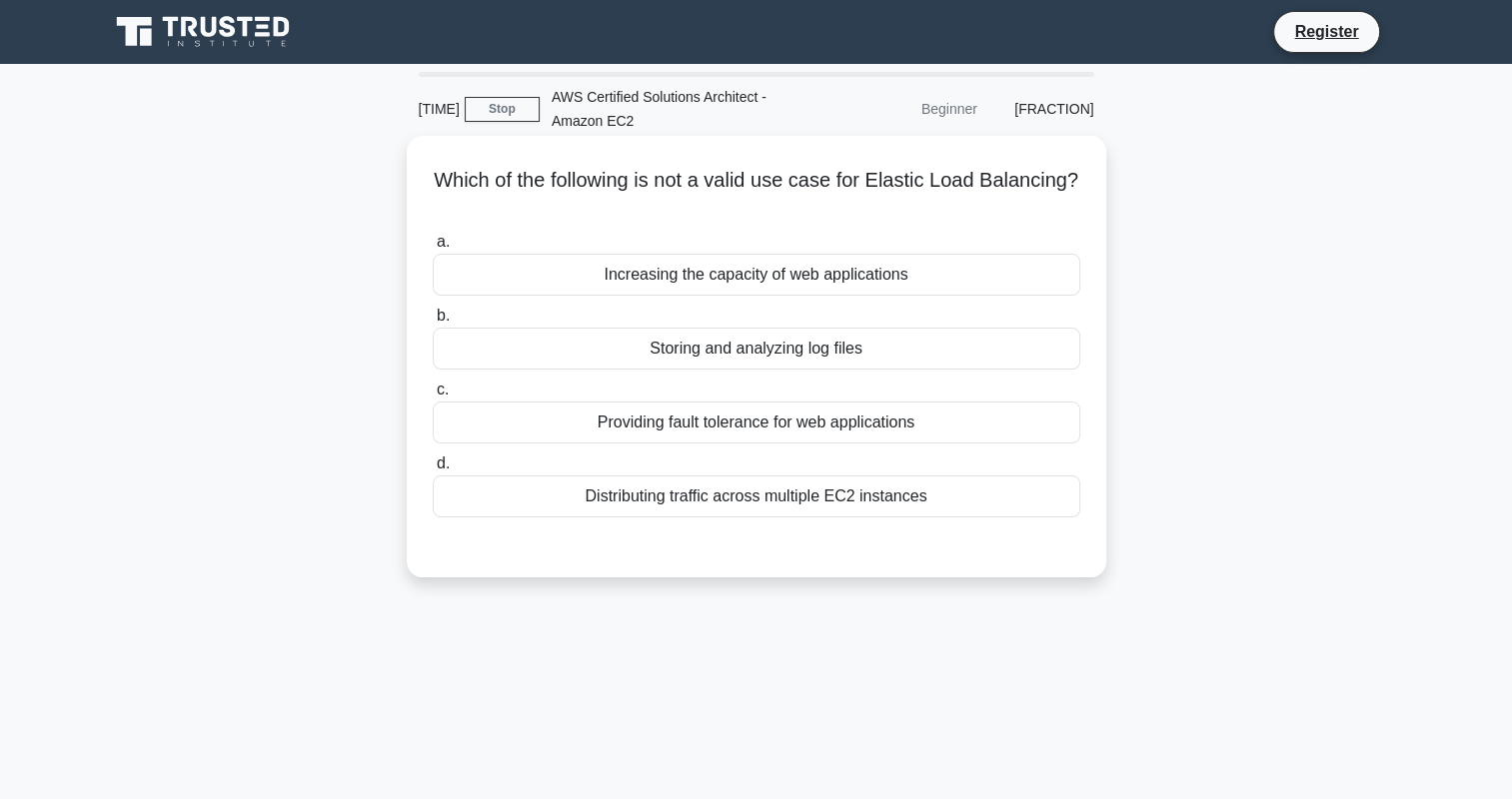 click on "Storing and analyzing log files" at bounding box center (756, 349) 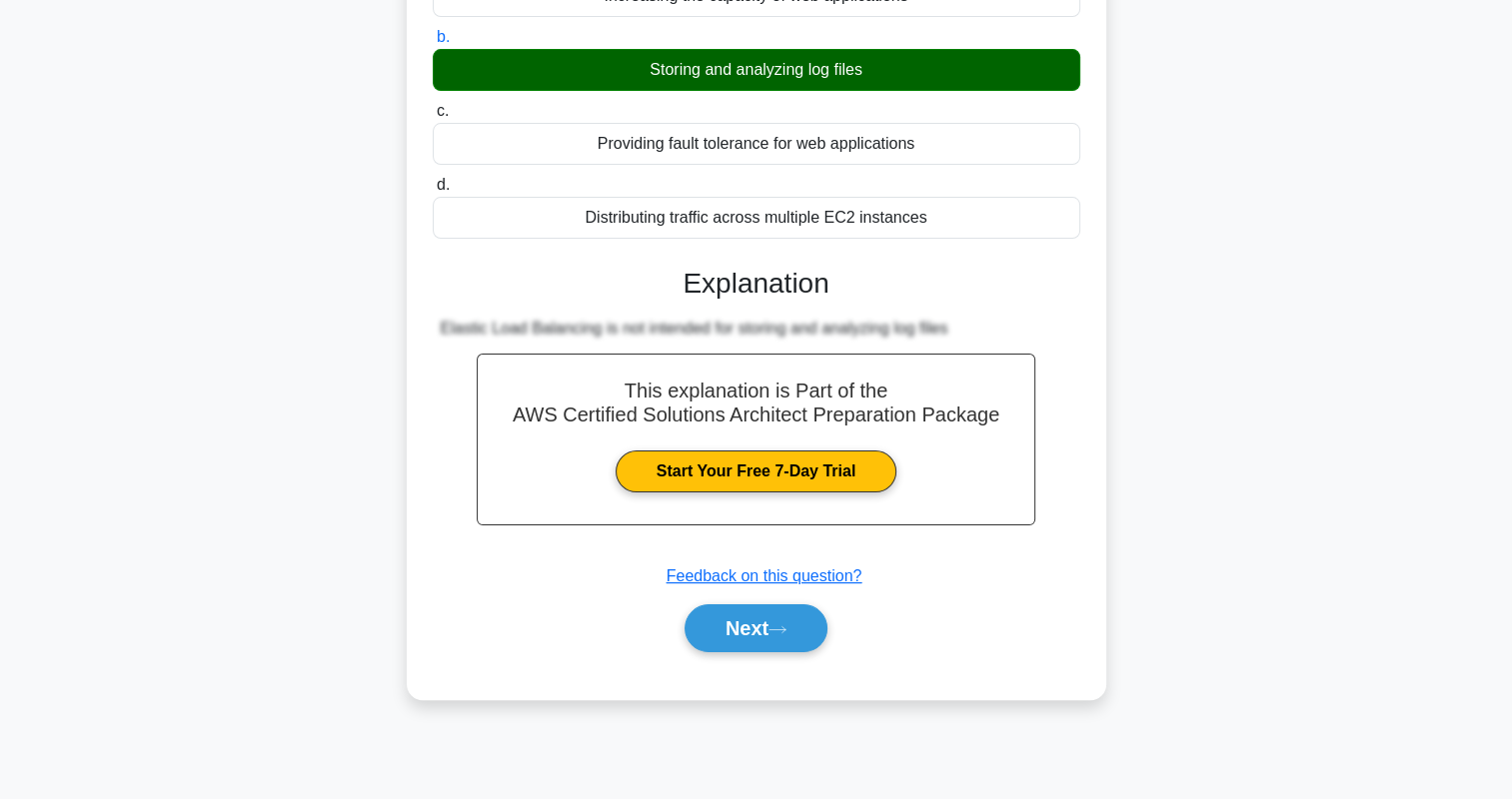 scroll, scrollTop: 280, scrollLeft: 0, axis: vertical 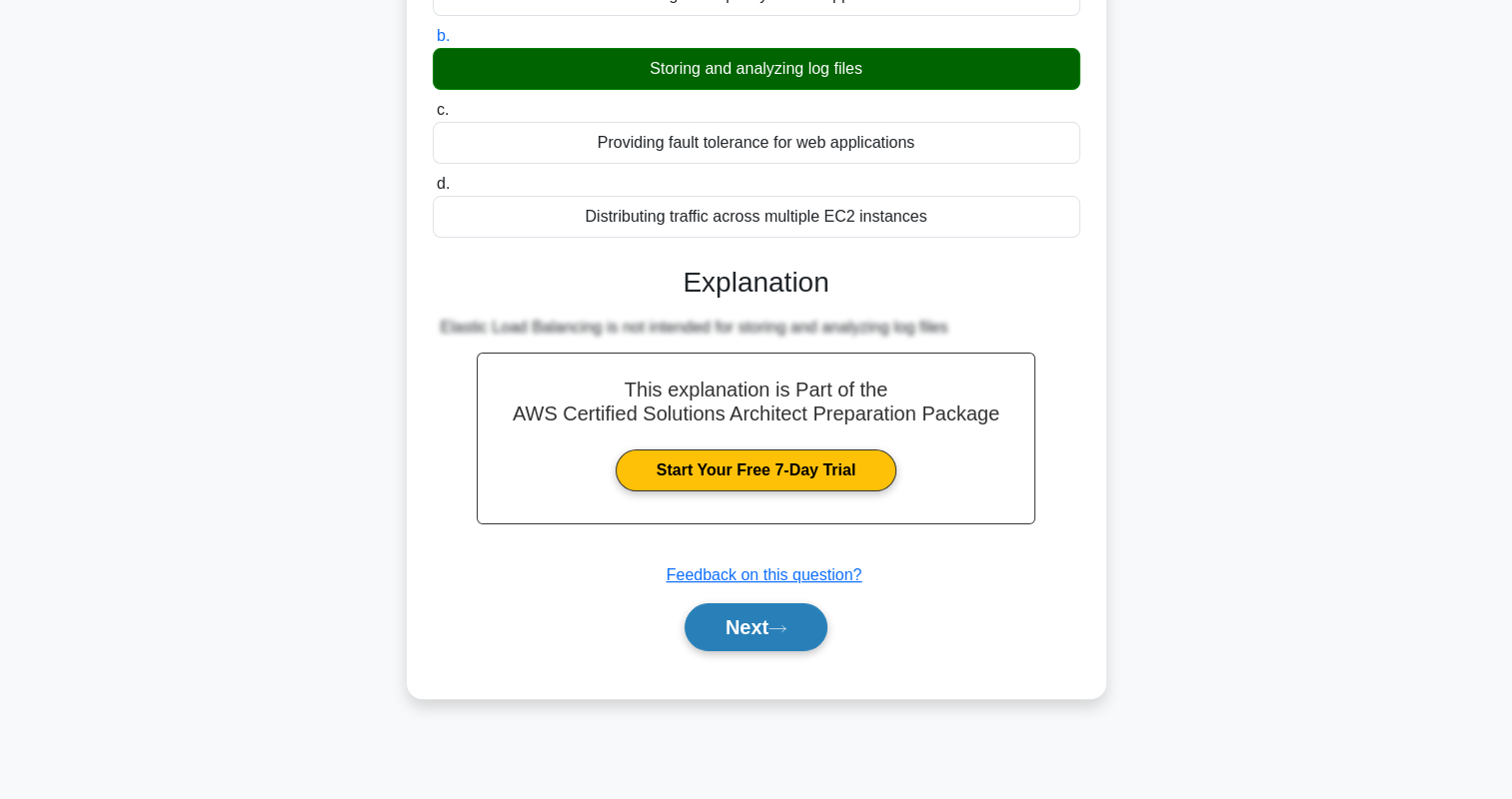 click on "Next" at bounding box center [756, 627] 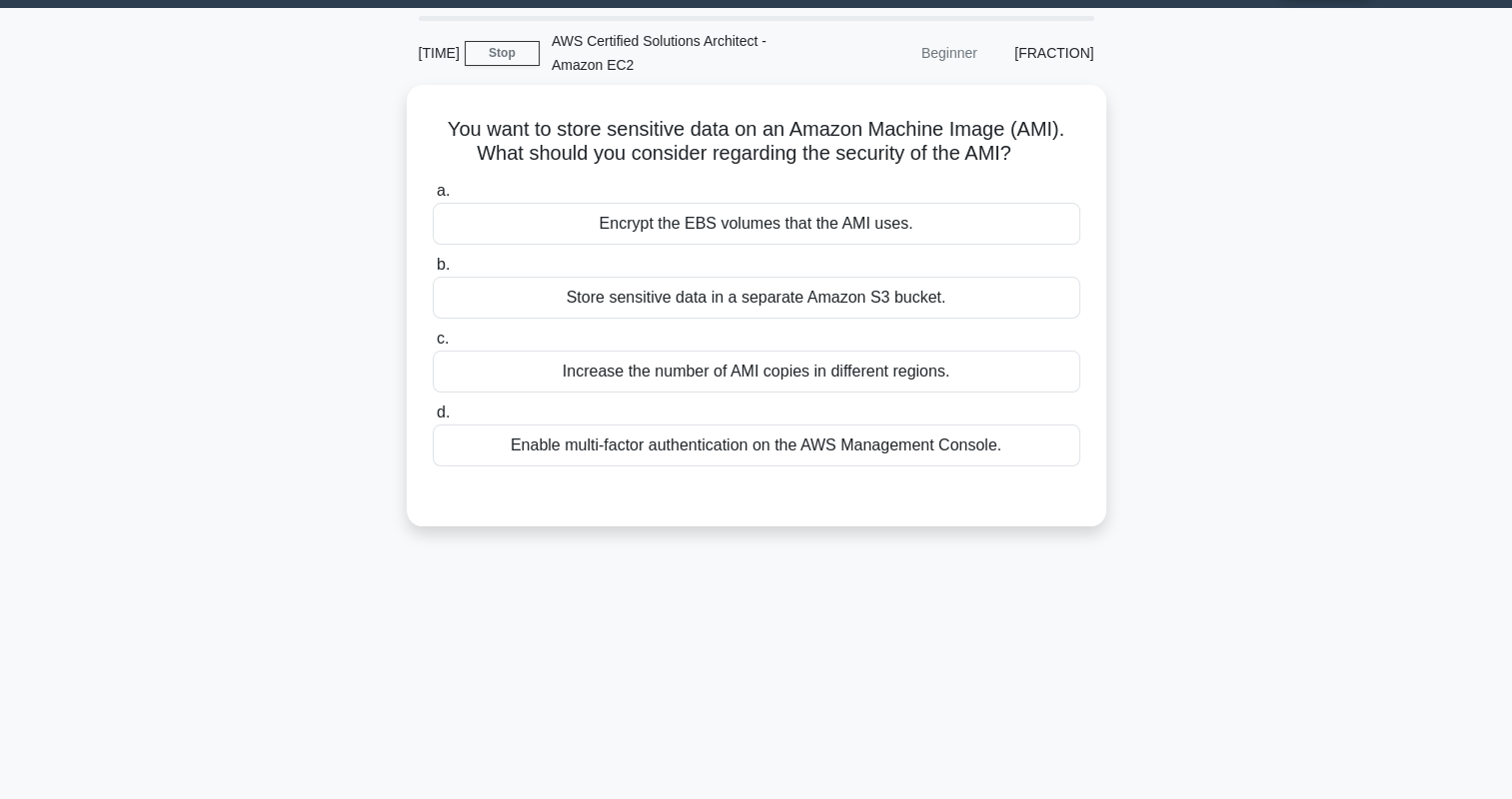 scroll, scrollTop: 0, scrollLeft: 0, axis: both 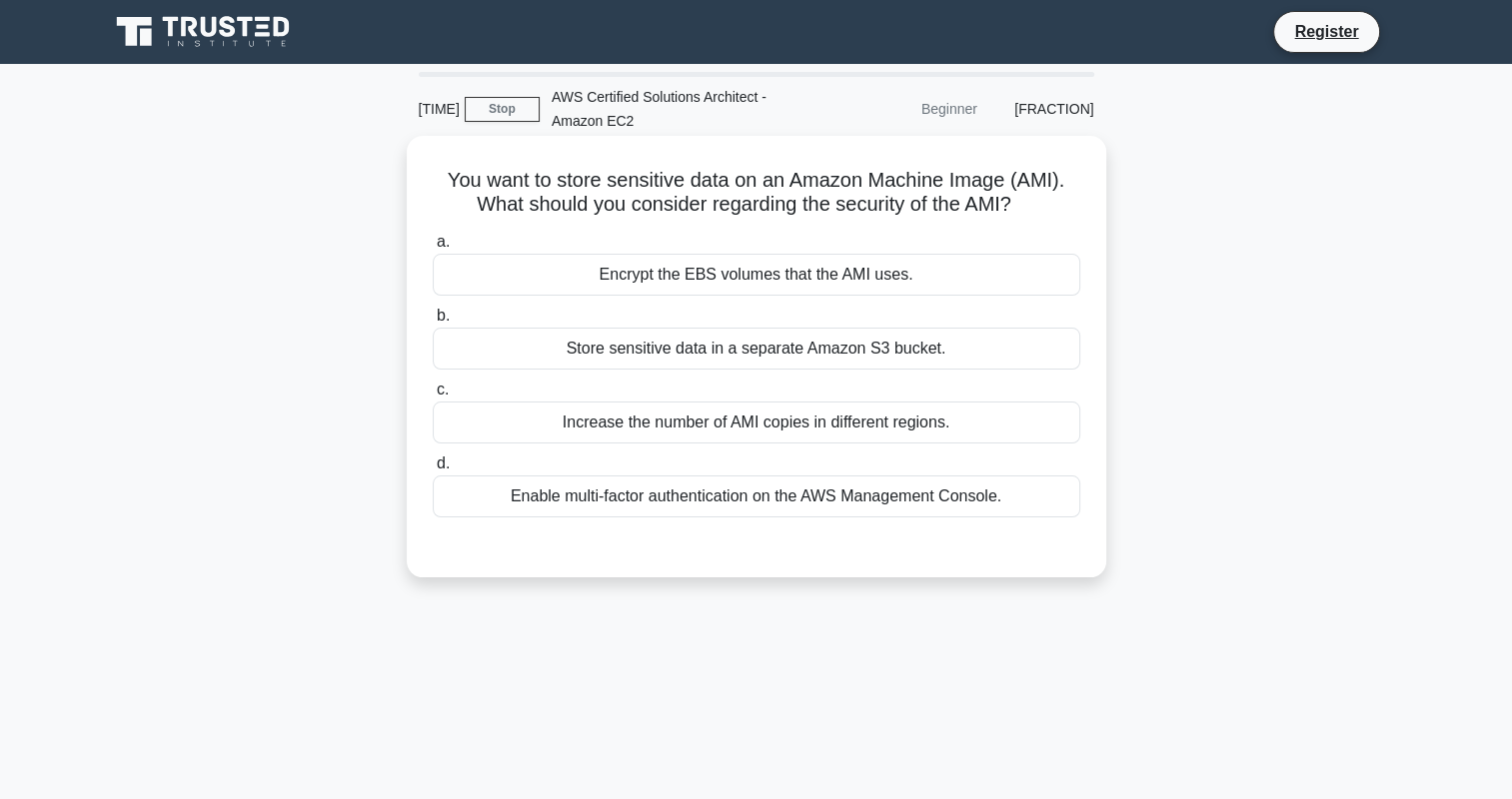 click on "Encrypt the EBS volumes that the AMI uses." at bounding box center [756, 275] 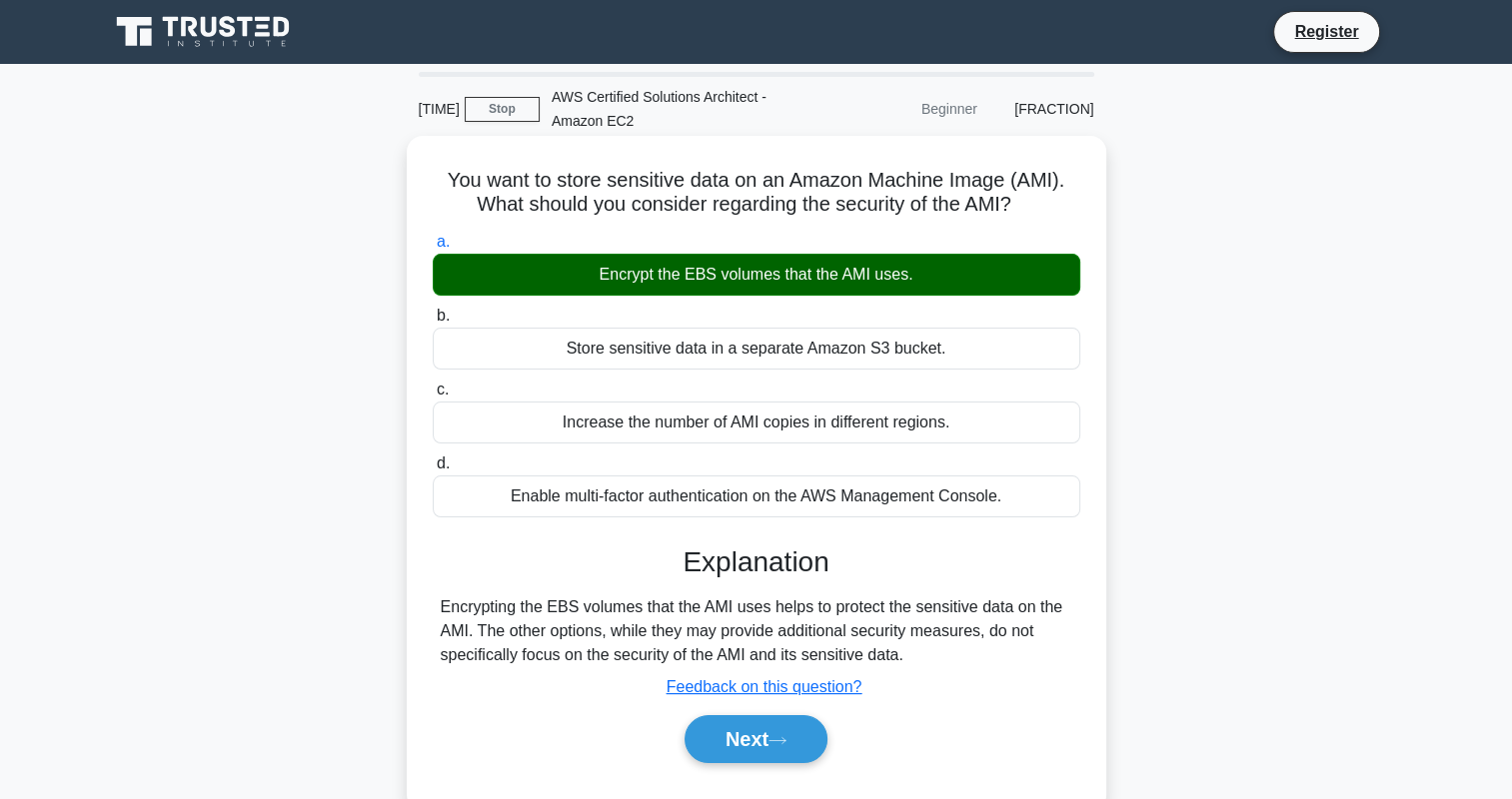 scroll, scrollTop: 280, scrollLeft: 0, axis: vertical 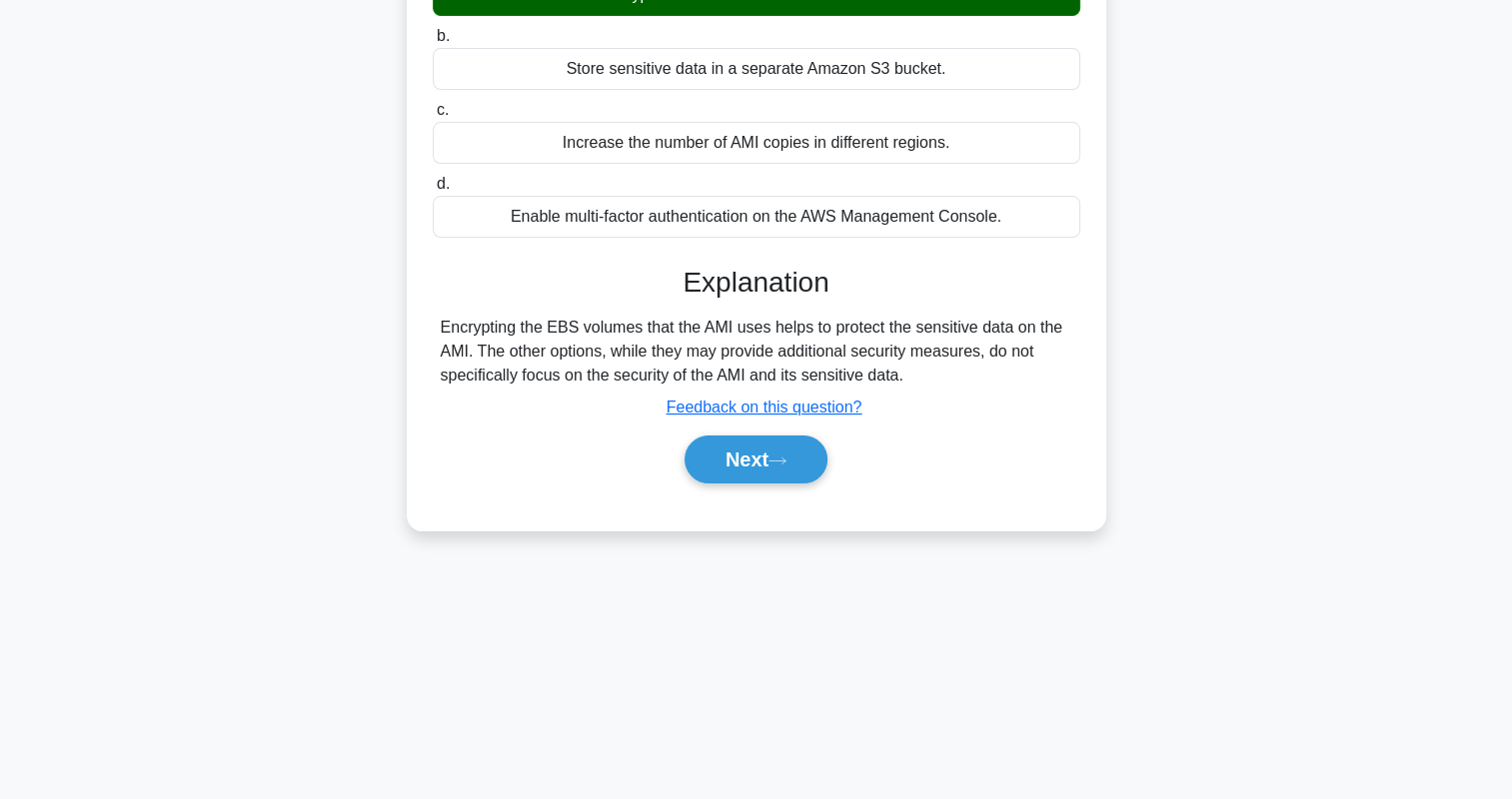 click on "Next" at bounding box center (756, 459) 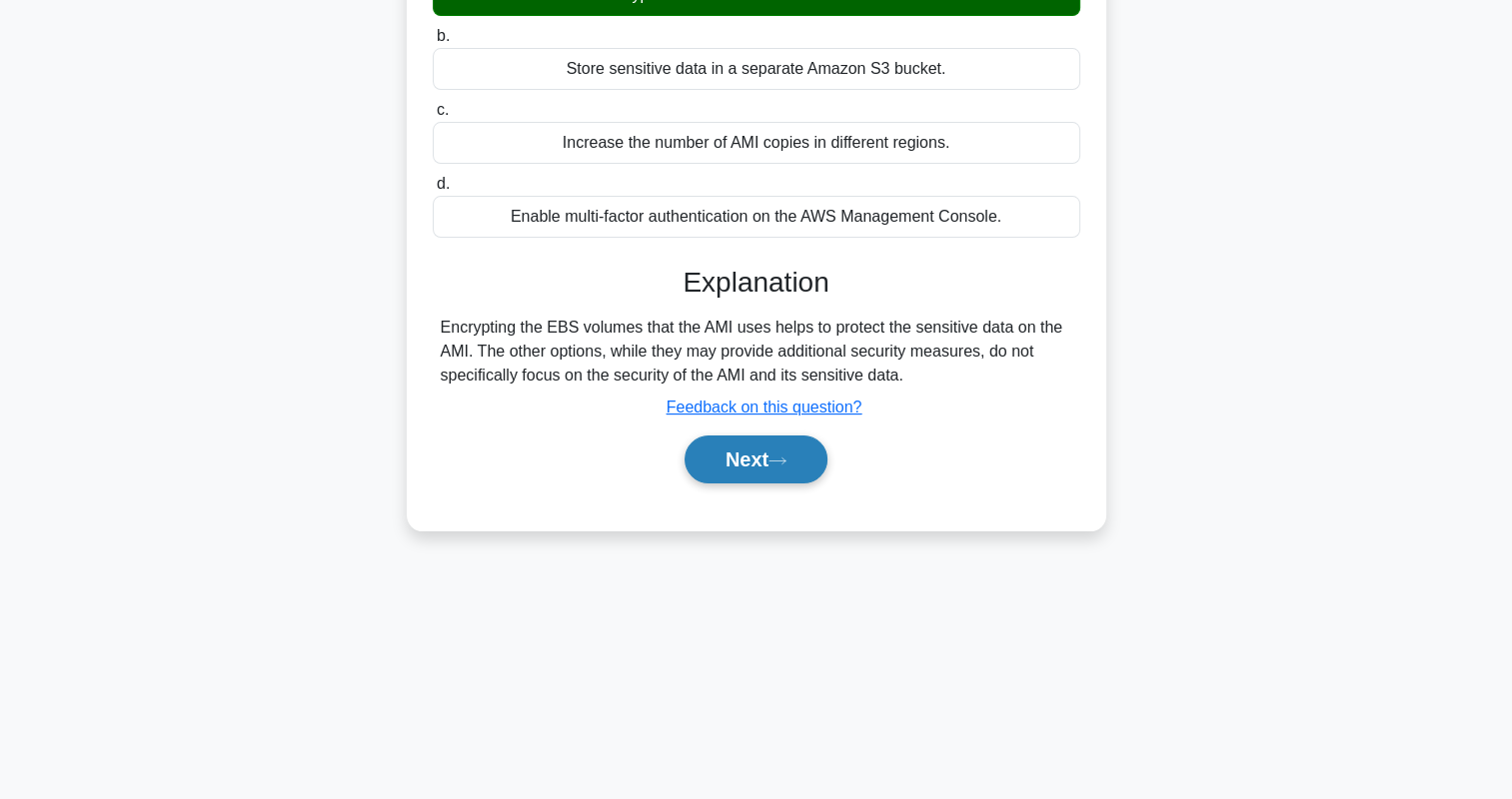 click on "Next" at bounding box center (756, 459) 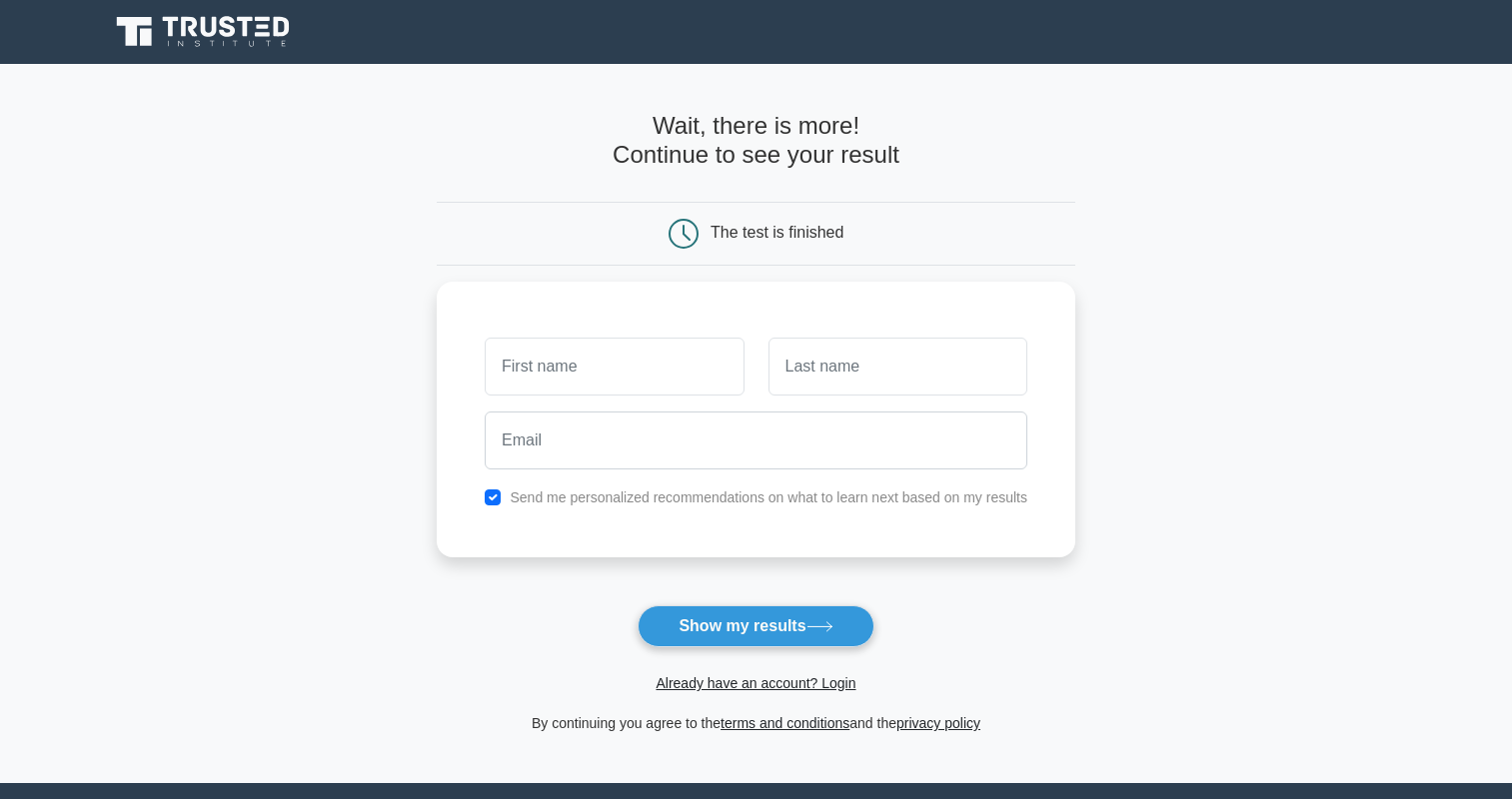scroll, scrollTop: 0, scrollLeft: 0, axis: both 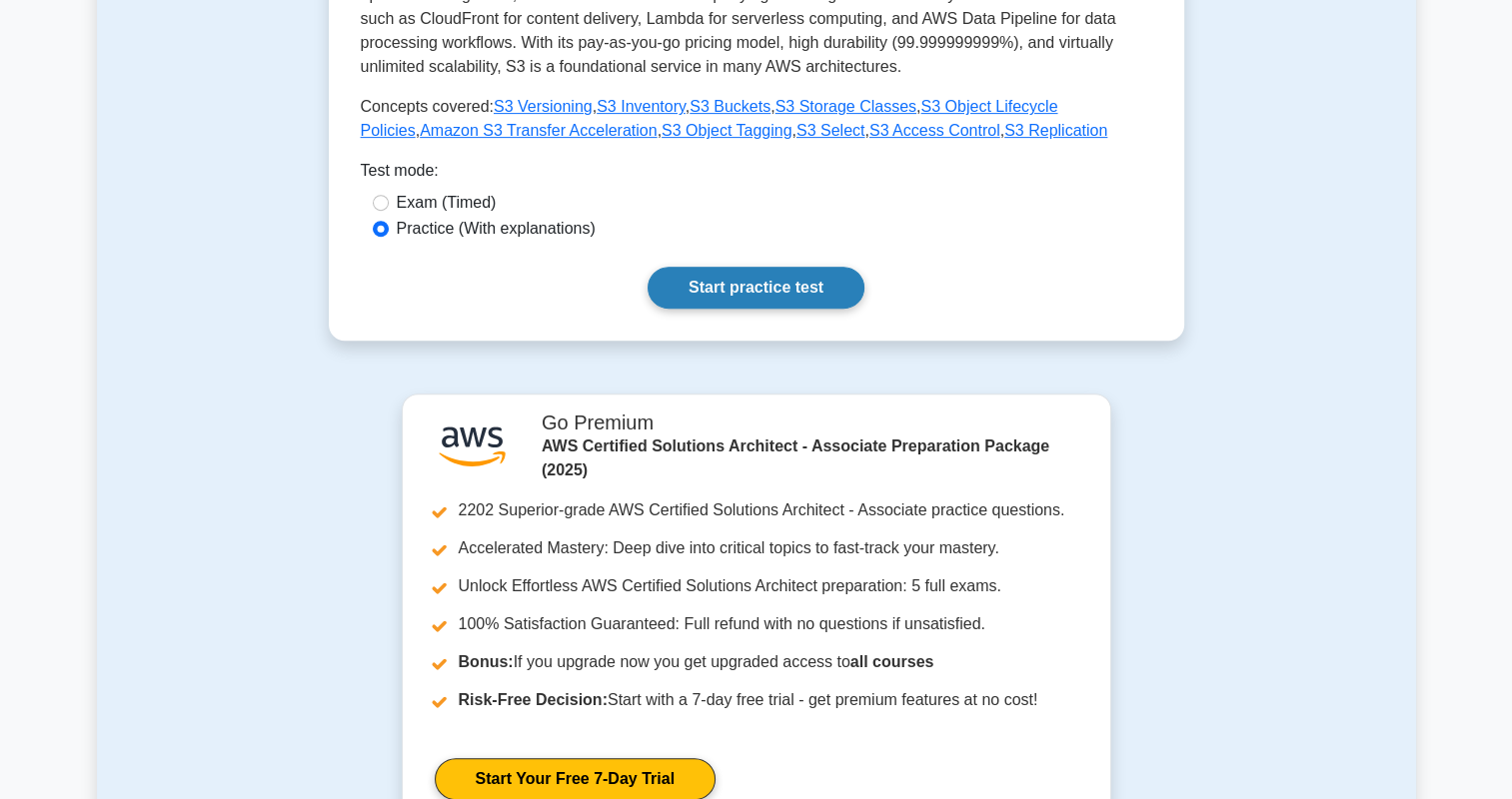 click on "Start practice test" at bounding box center [756, 288] 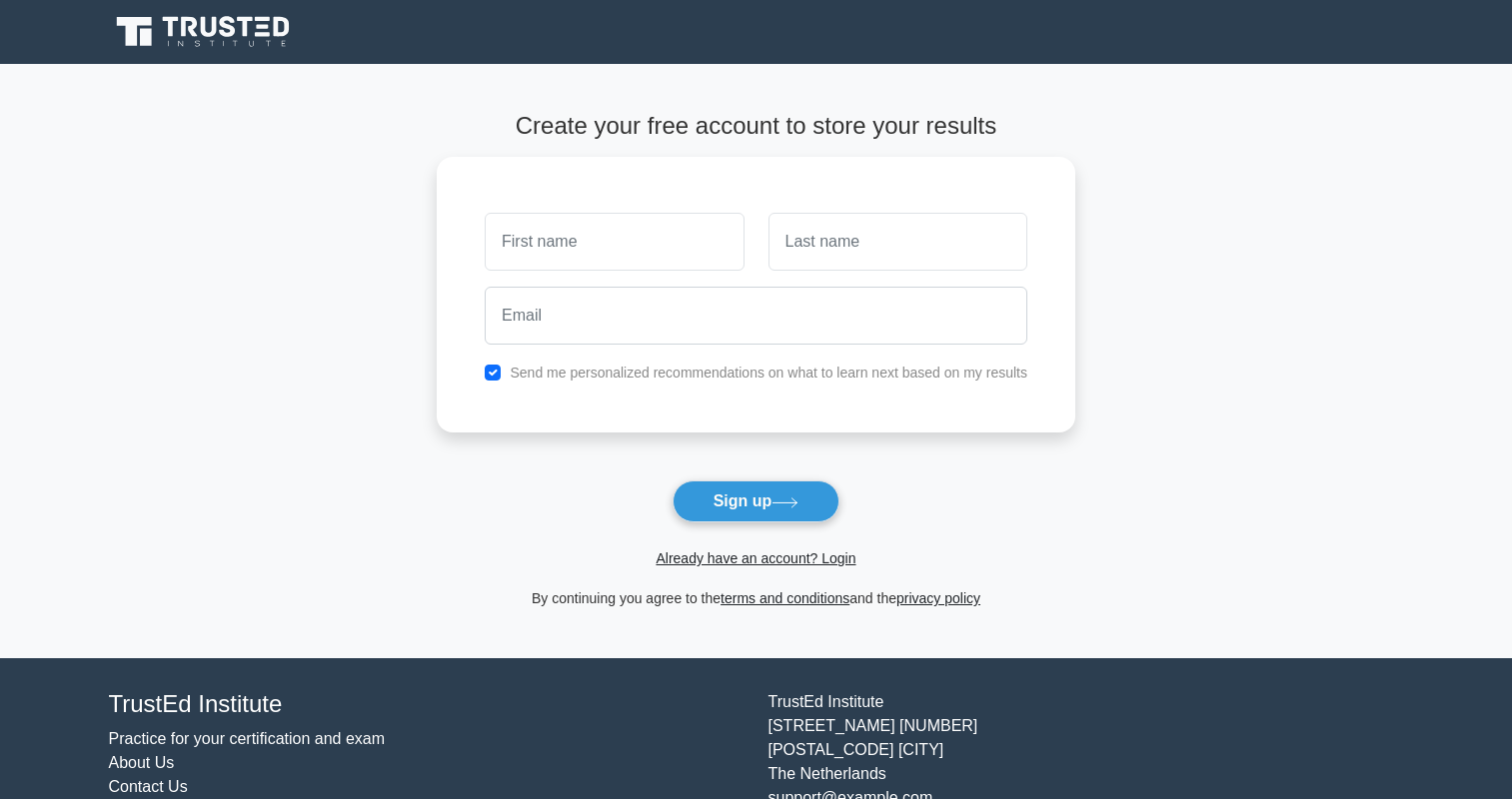 scroll, scrollTop: 0, scrollLeft: 0, axis: both 